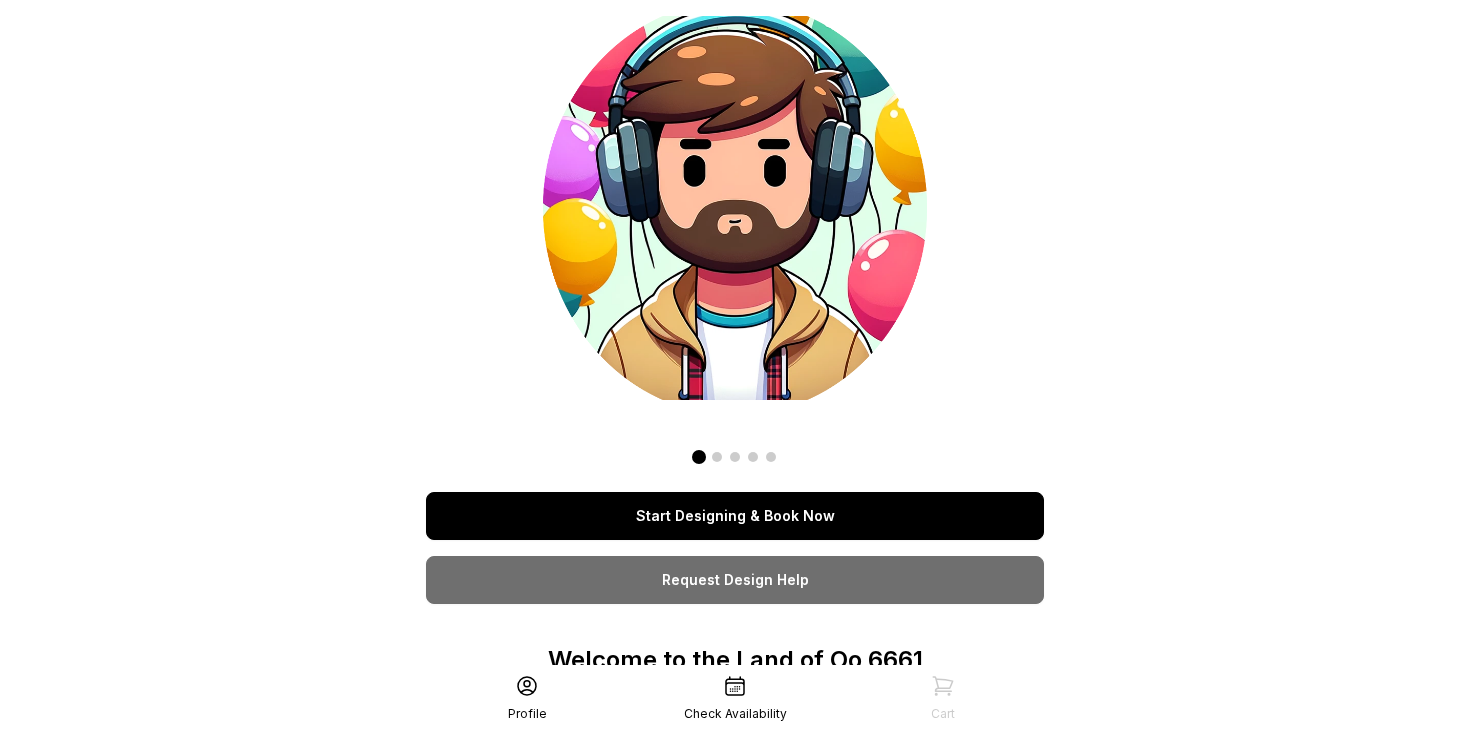 scroll, scrollTop: 0, scrollLeft: 0, axis: both 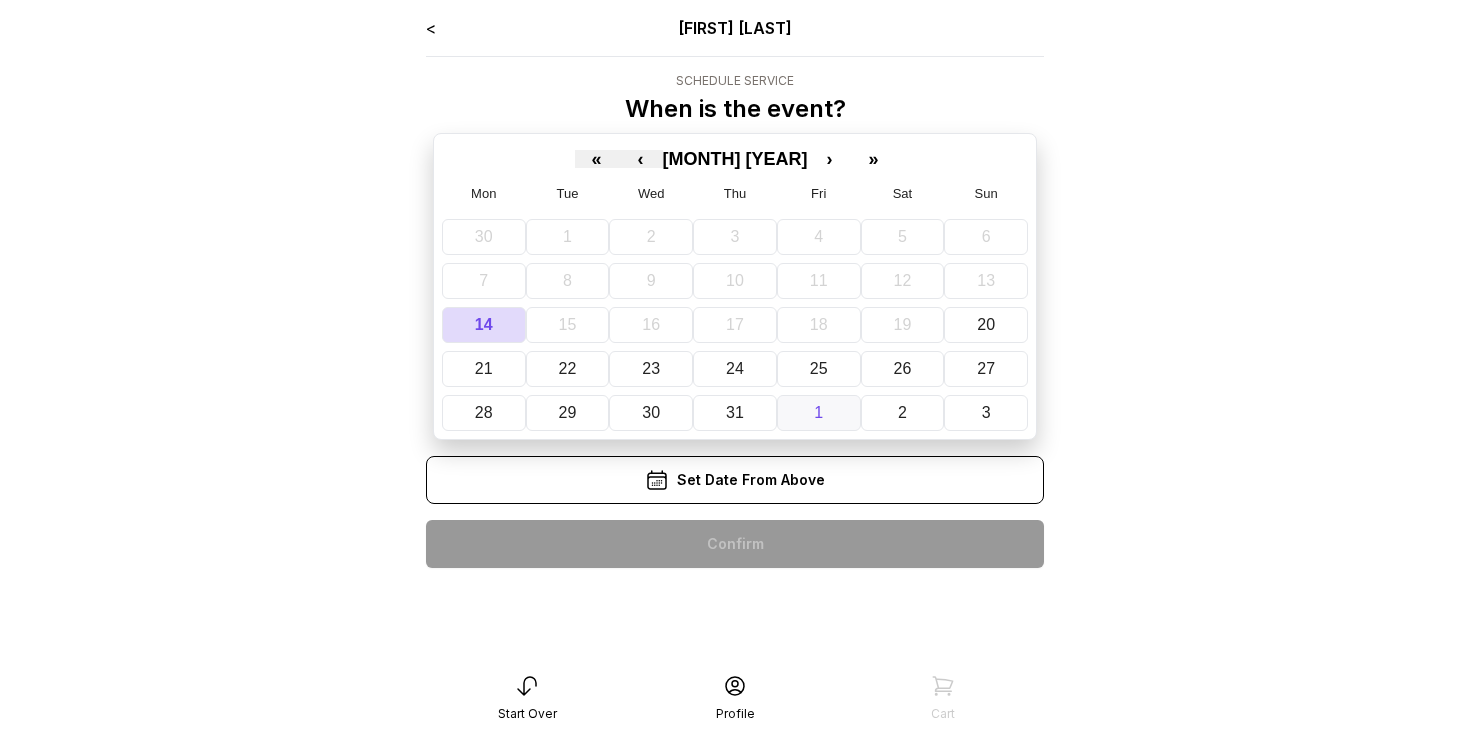 click on "1" at bounding box center (819, 413) 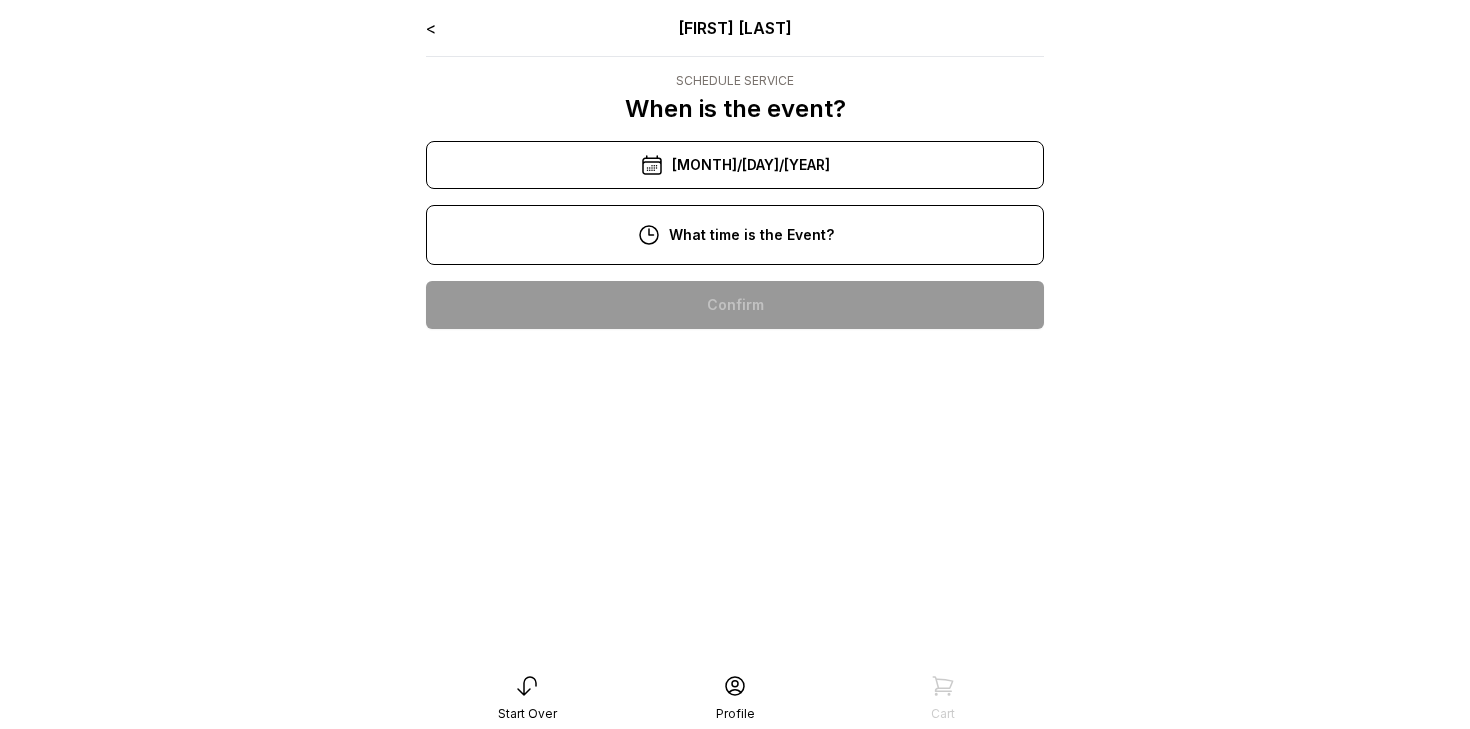 click on "10:00 am" at bounding box center (735, 305) 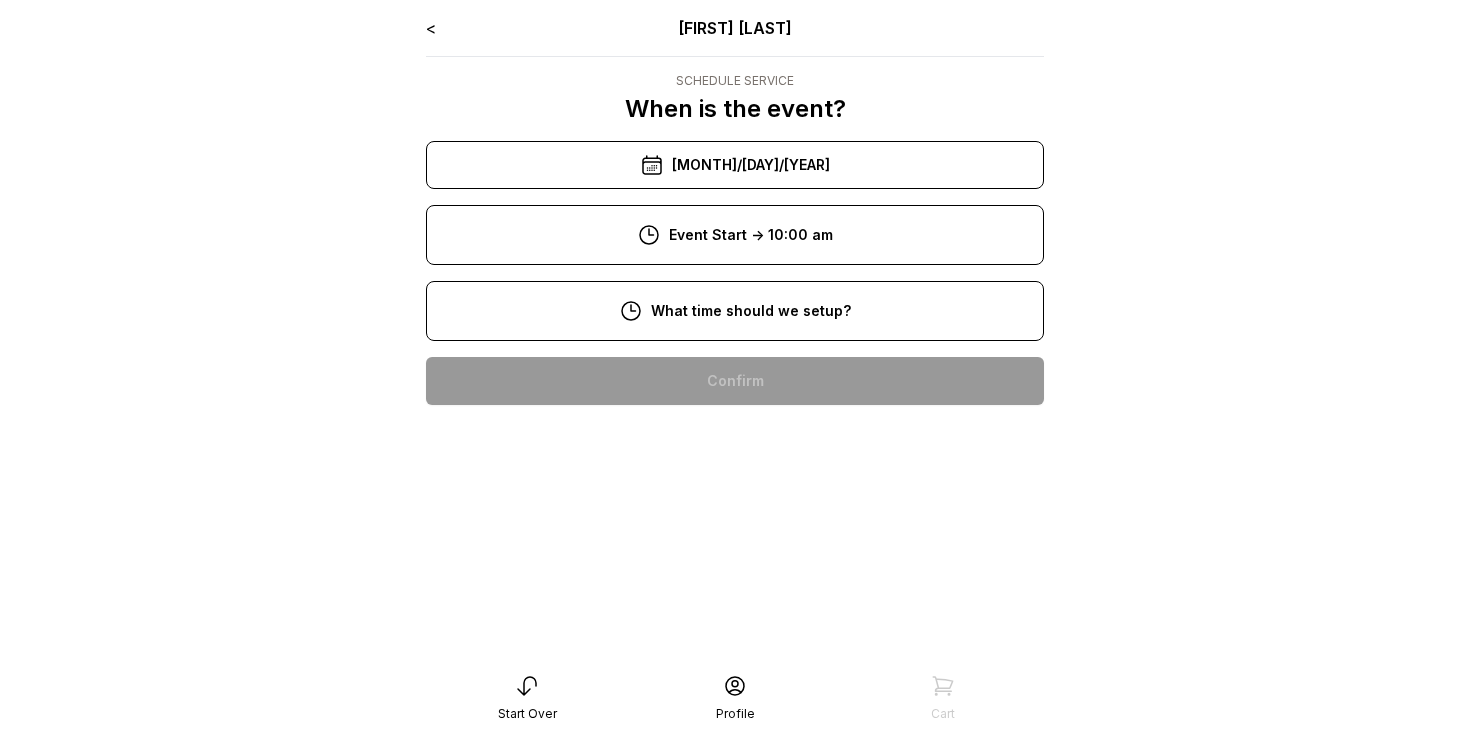 click on "8:00 am" at bounding box center [735, 381] 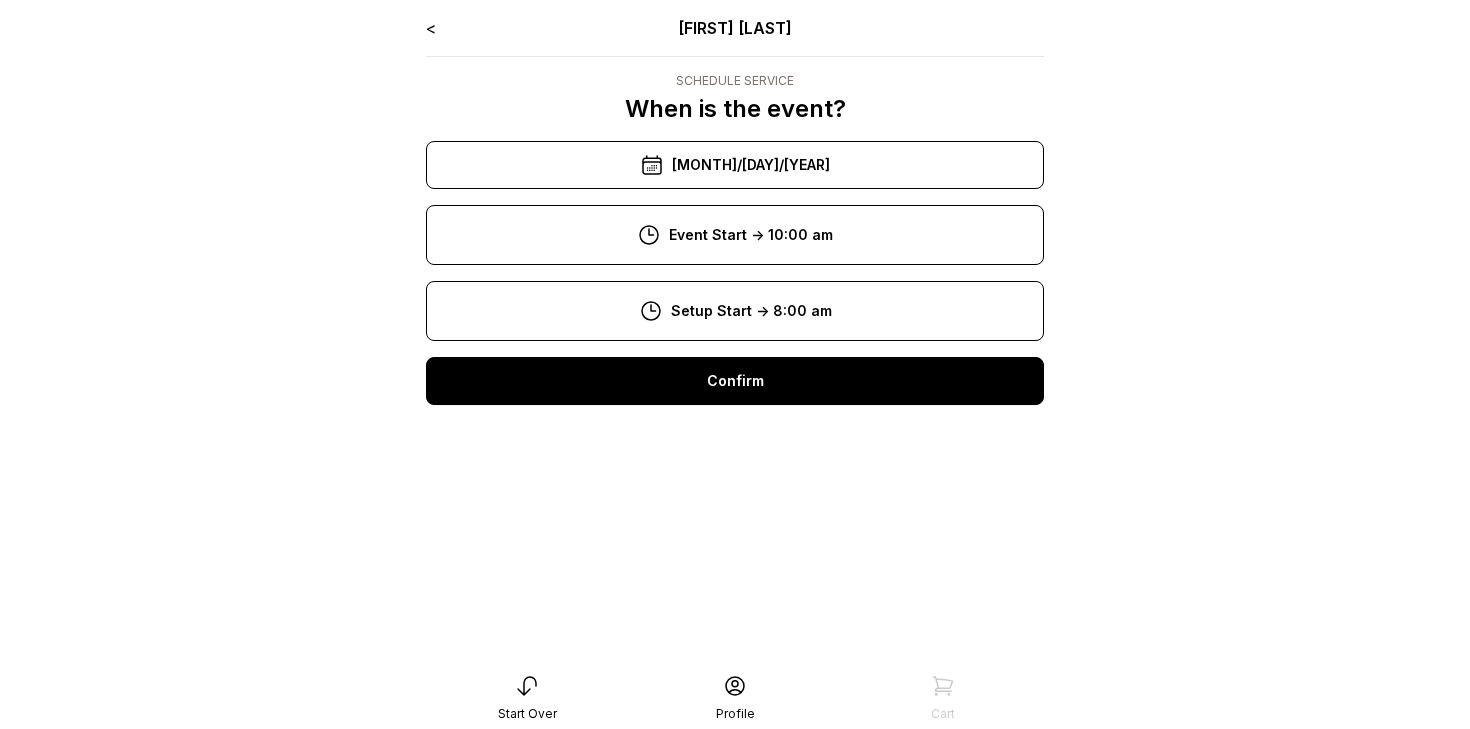 click on "Confirm" at bounding box center [735, 381] 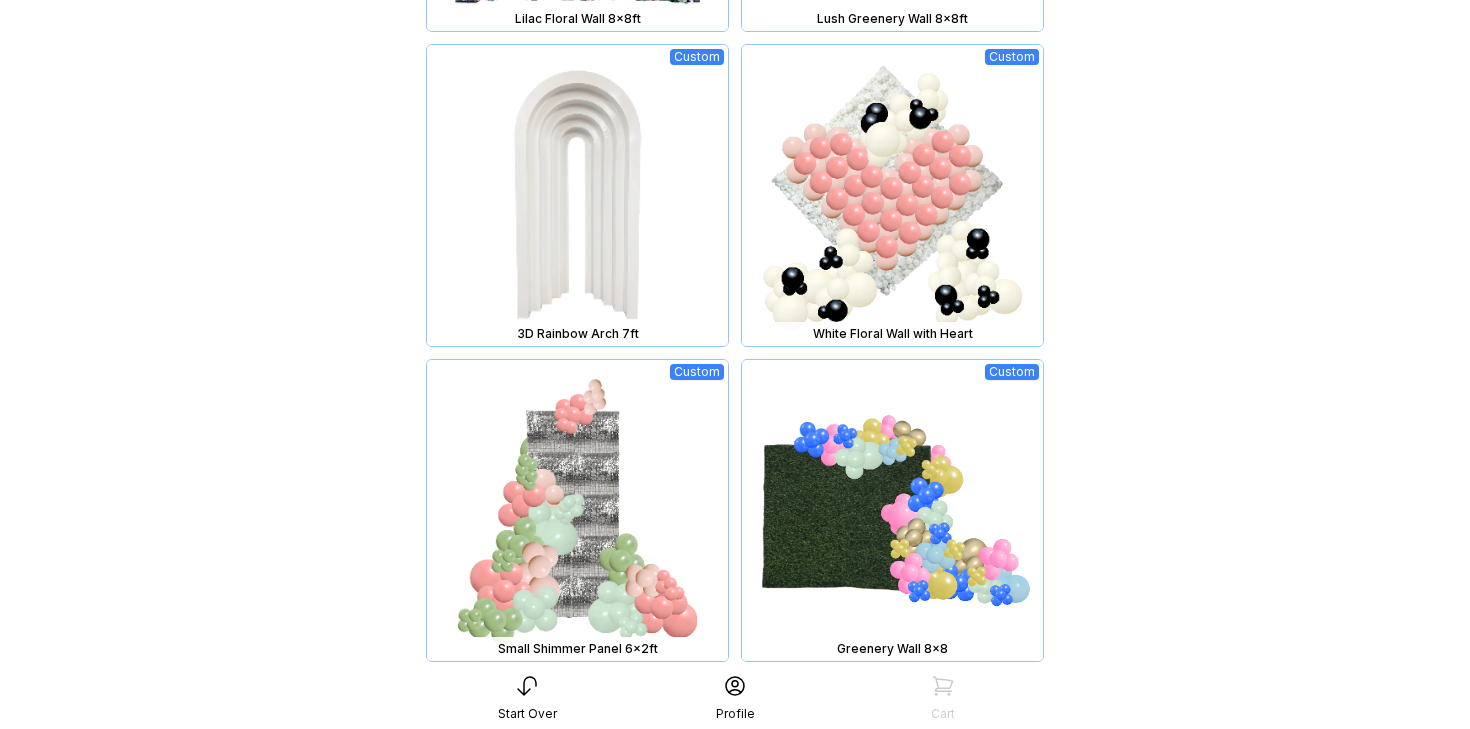 scroll, scrollTop: 1215, scrollLeft: 0, axis: vertical 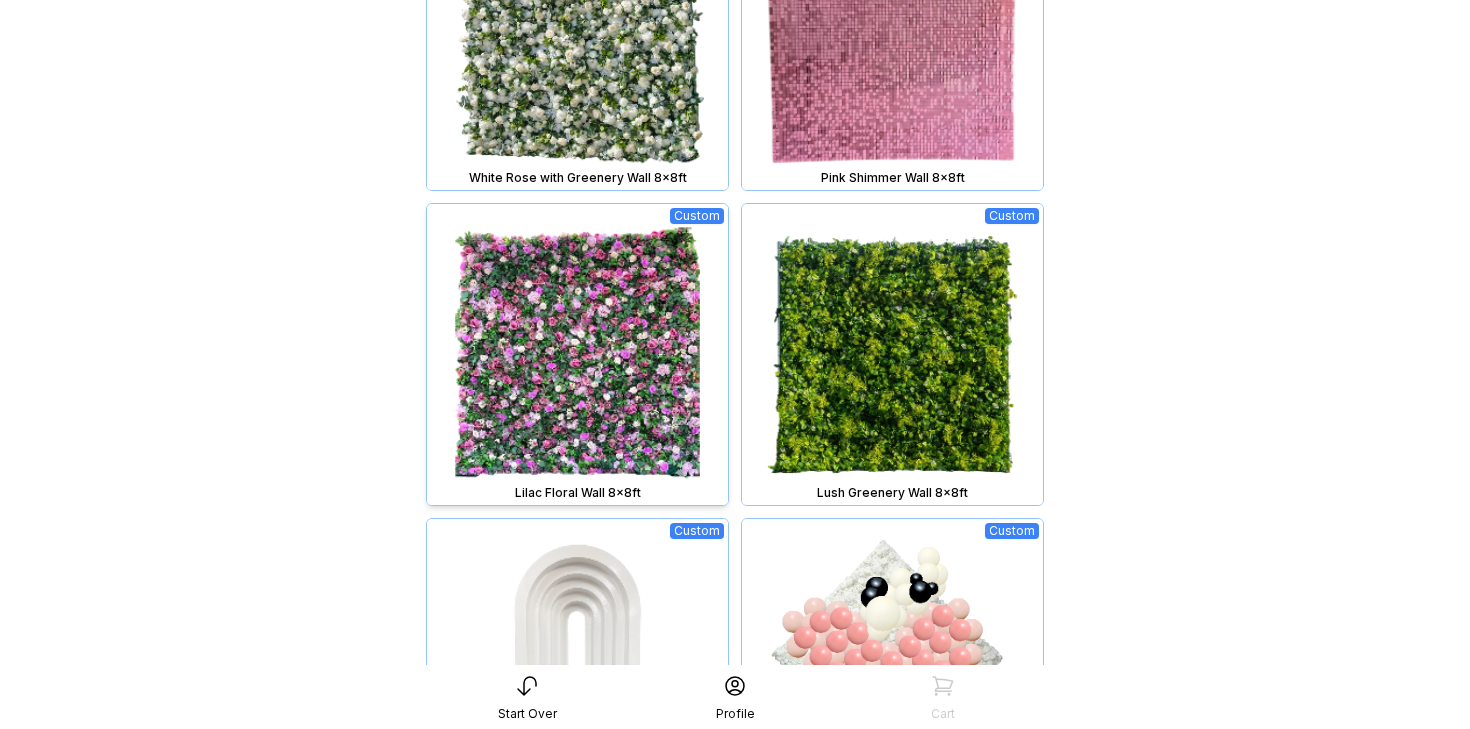 click at bounding box center (577, 354) 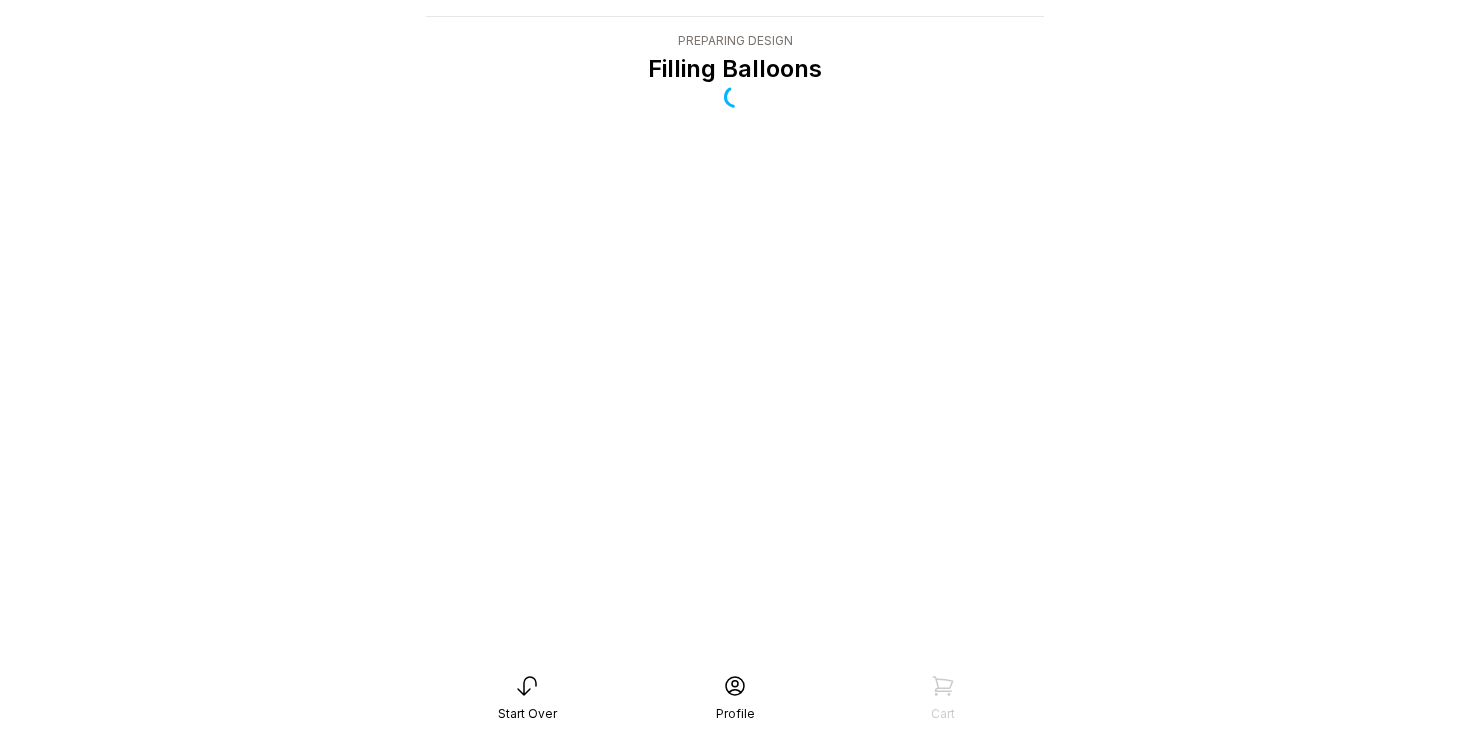 scroll, scrollTop: 40, scrollLeft: 0, axis: vertical 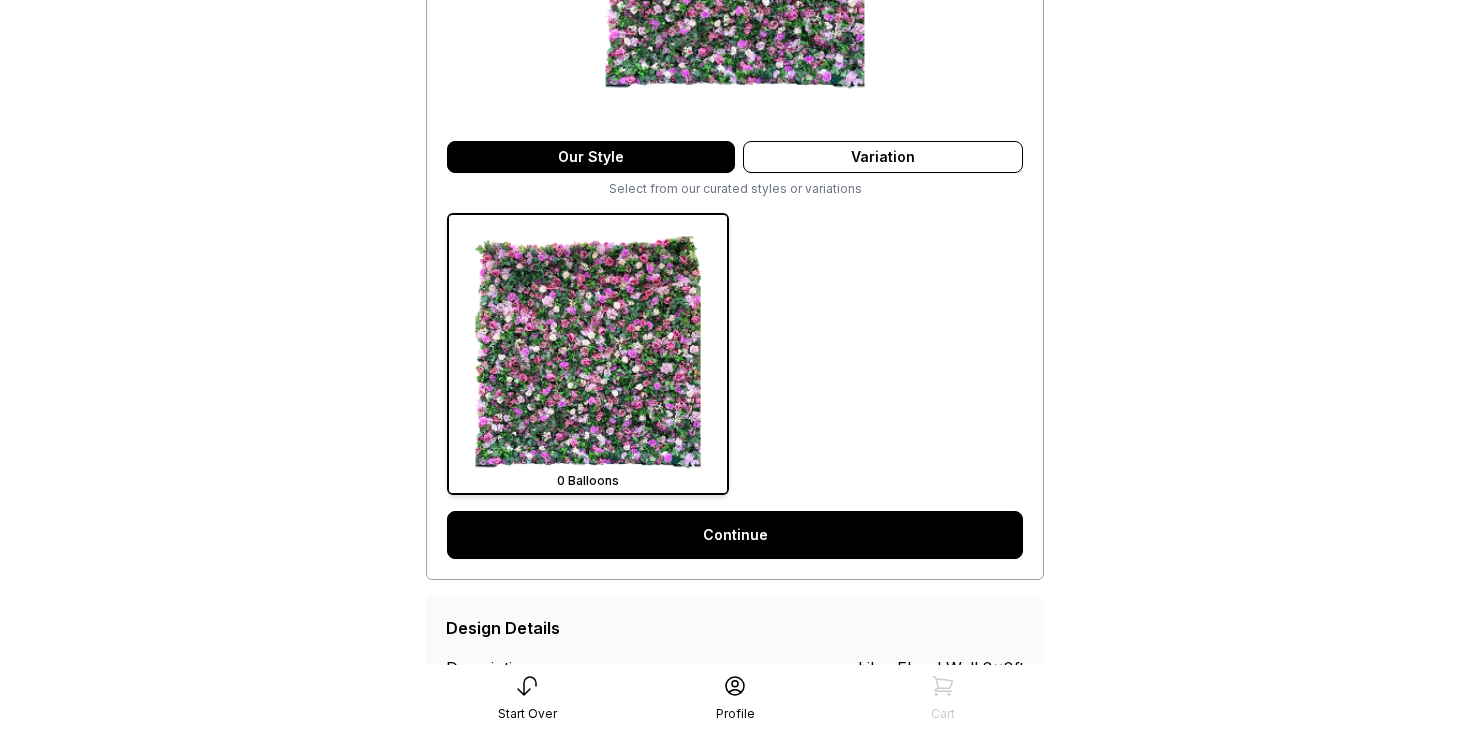 click on "Continue" at bounding box center [735, 535] 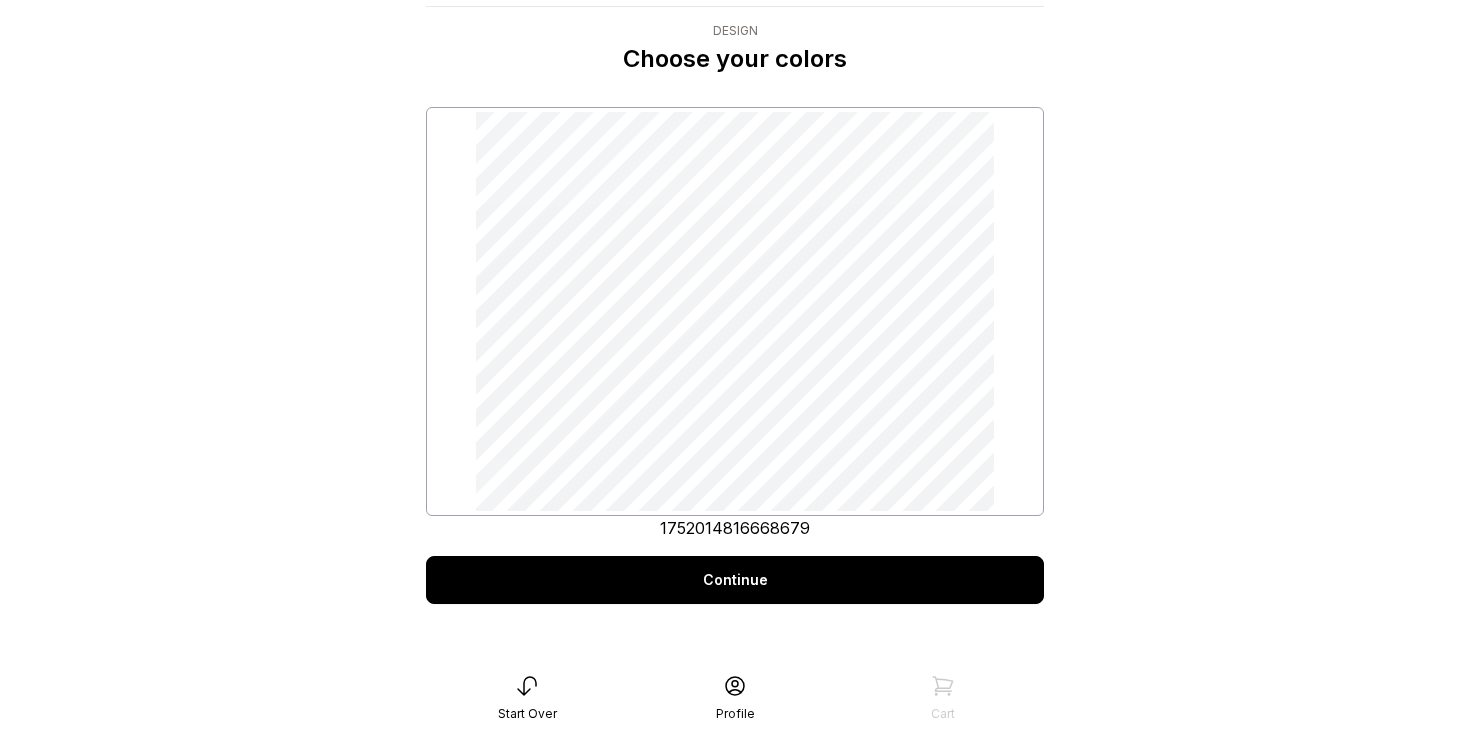 scroll, scrollTop: 57, scrollLeft: 0, axis: vertical 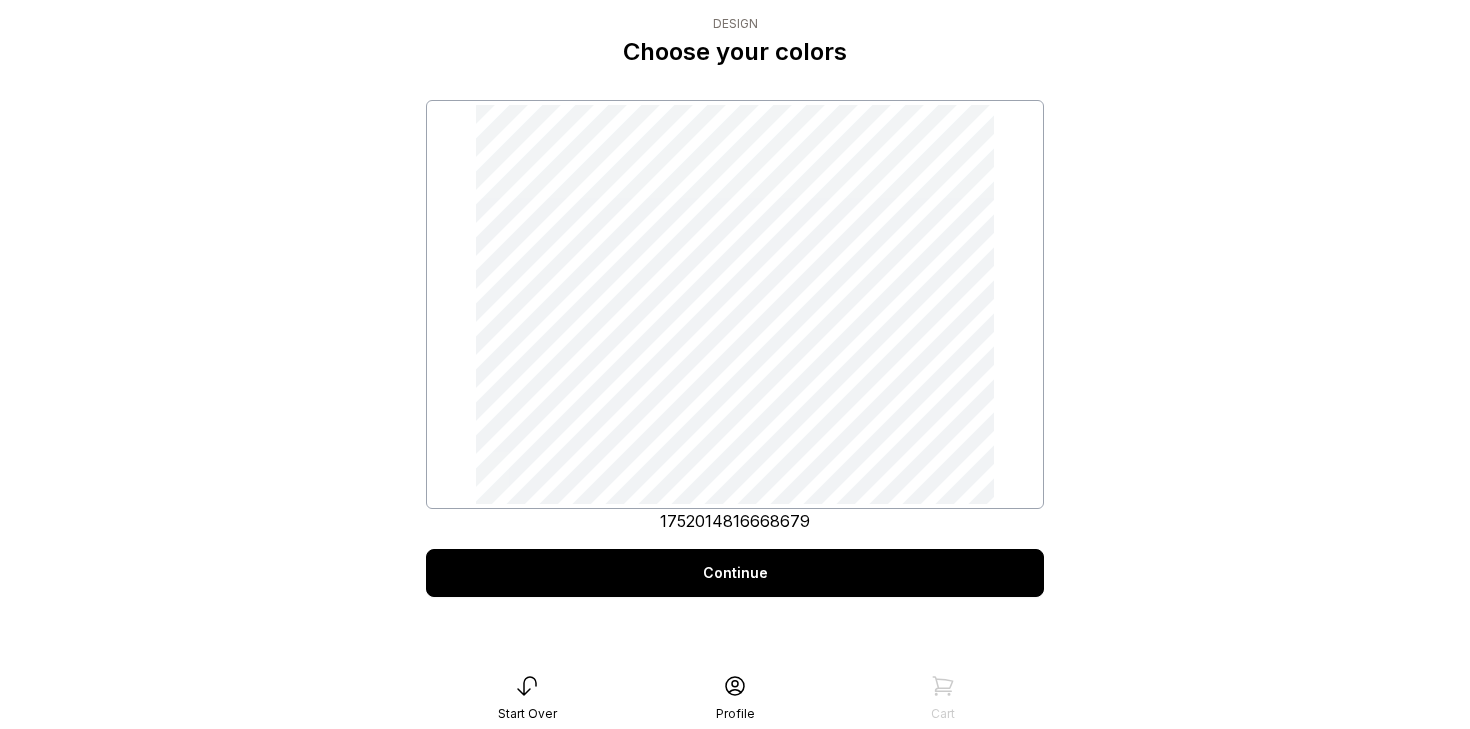 click on "Continue" at bounding box center [735, 573] 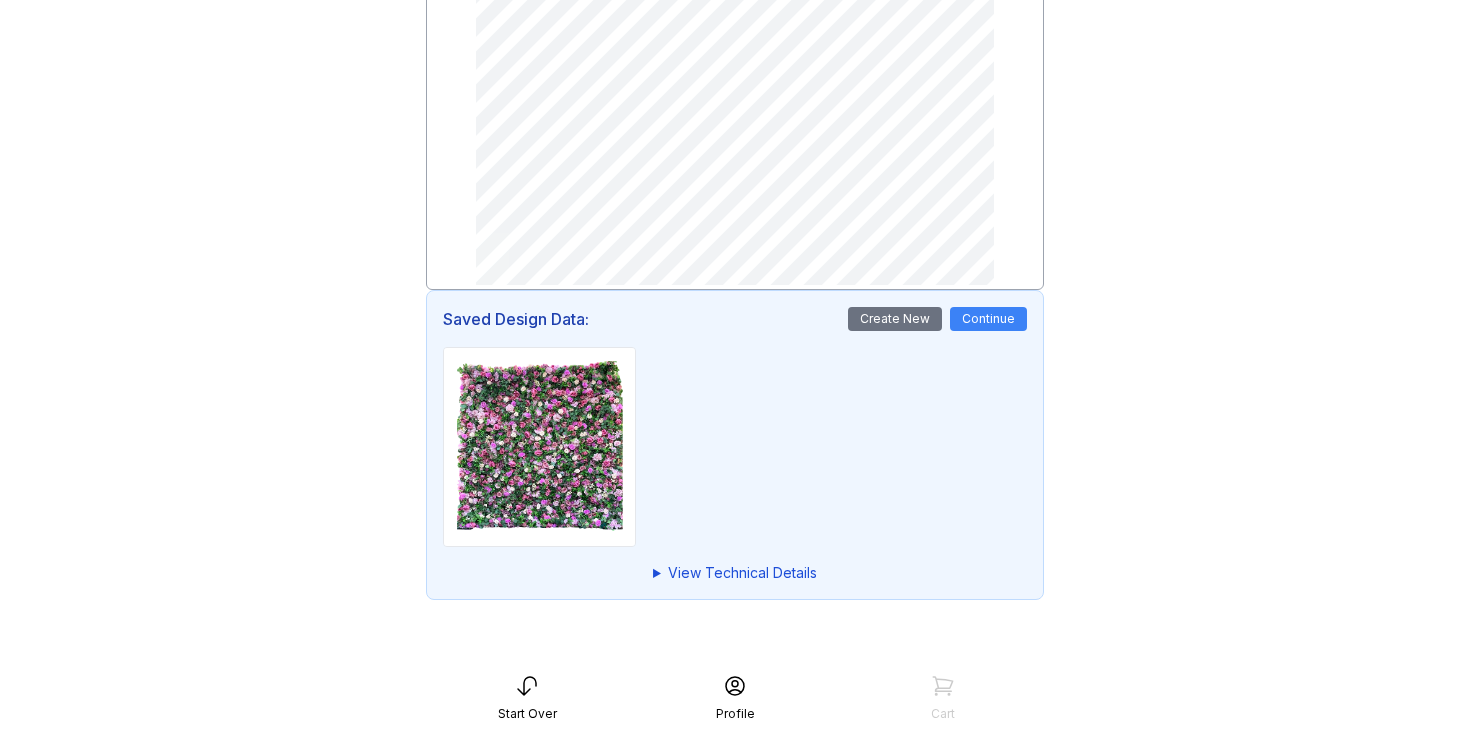 scroll, scrollTop: 279, scrollLeft: 0, axis: vertical 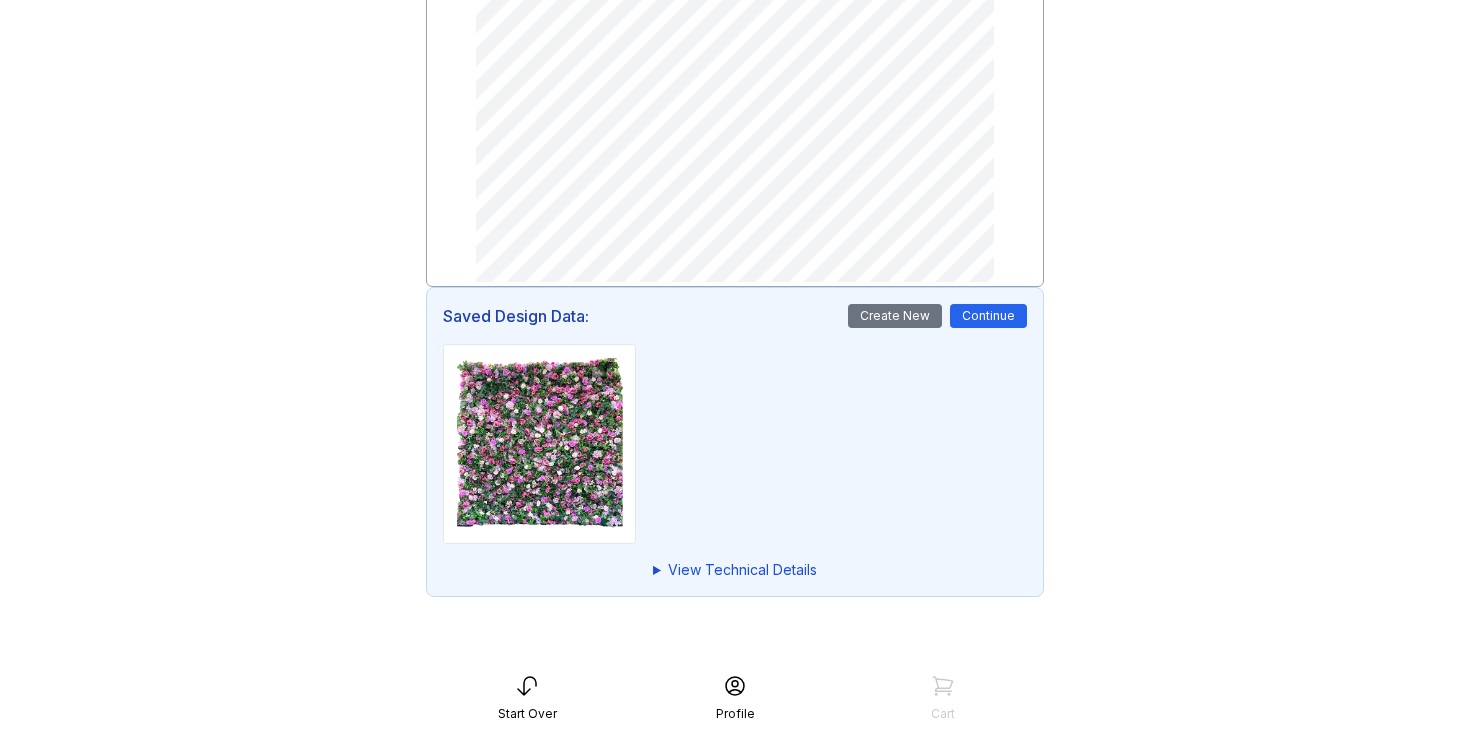 click on "Continue" at bounding box center (988, 316) 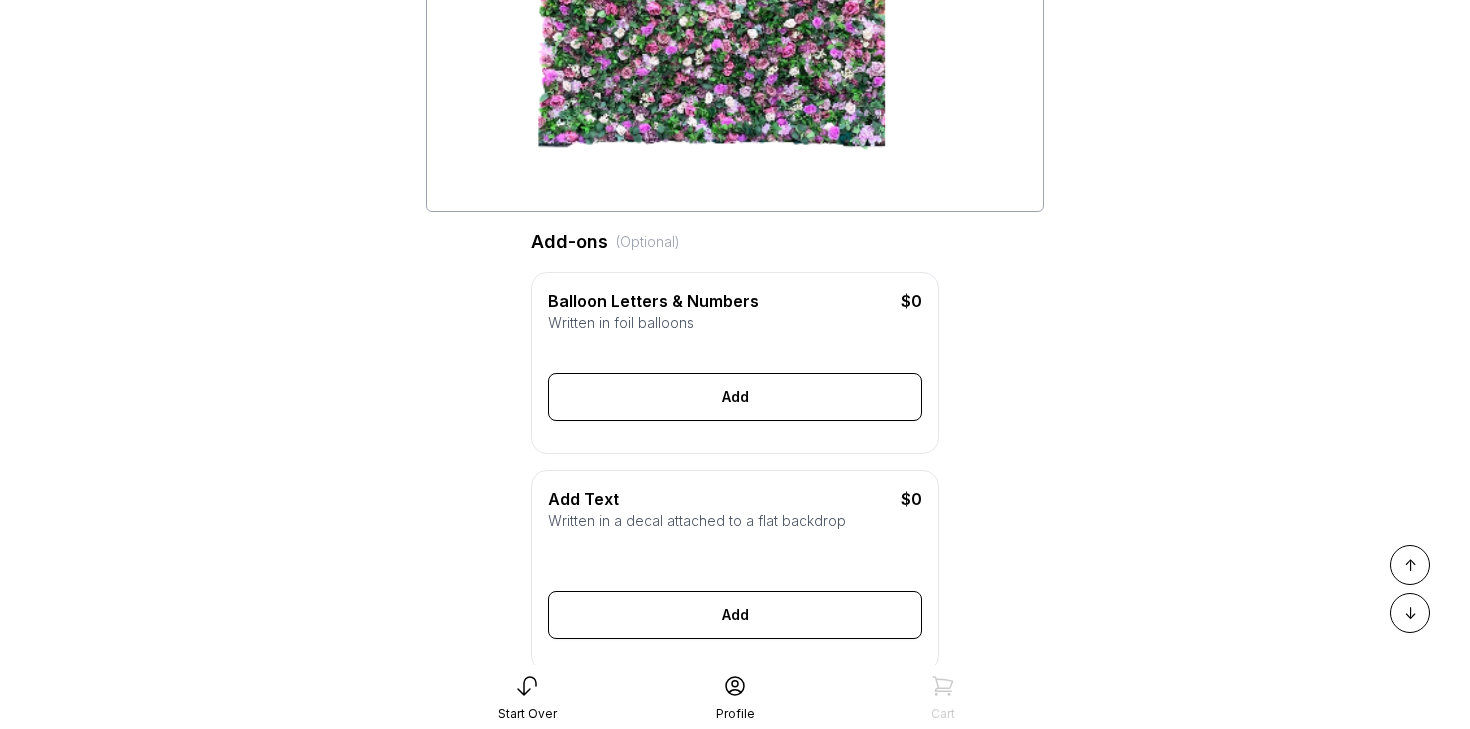 scroll, scrollTop: 451, scrollLeft: 0, axis: vertical 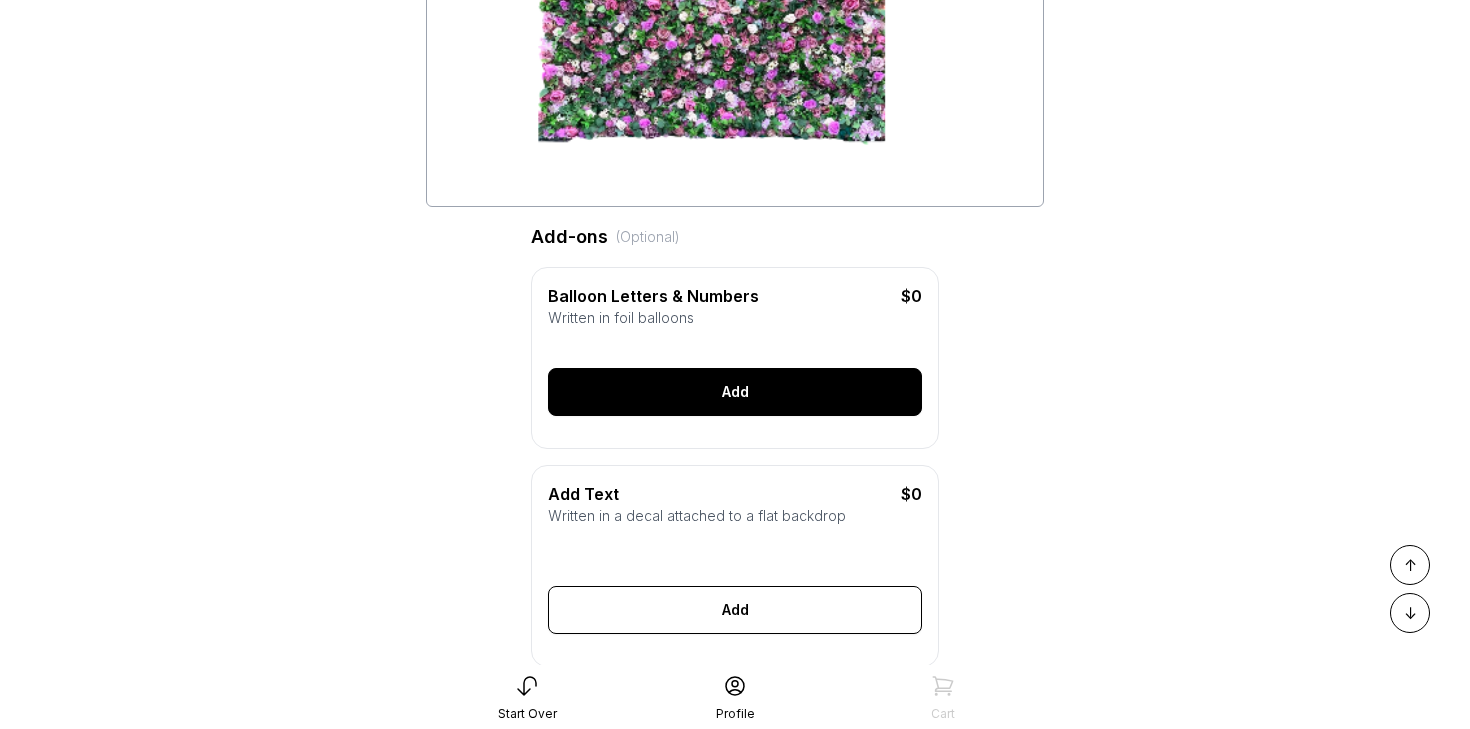 click on "Add" at bounding box center (735, 392) 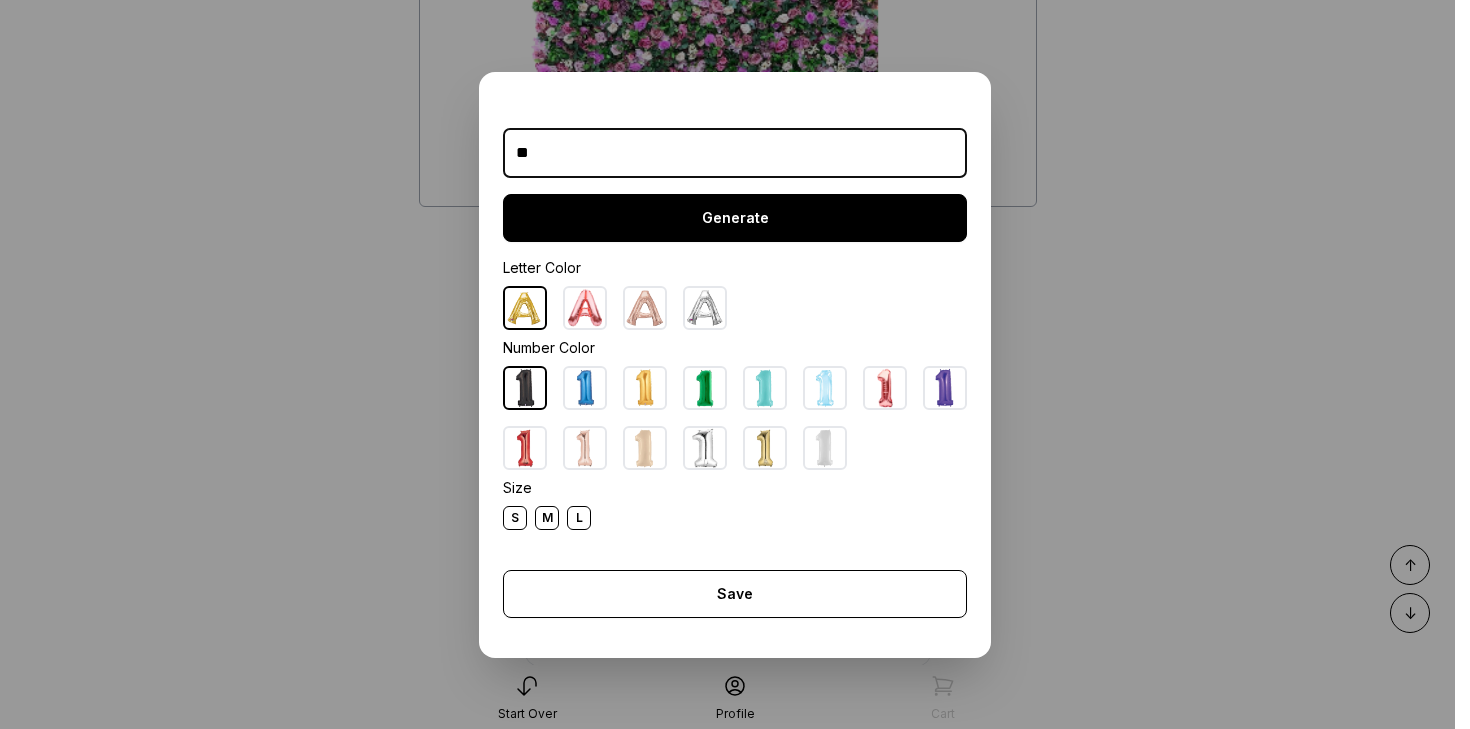 type on "**" 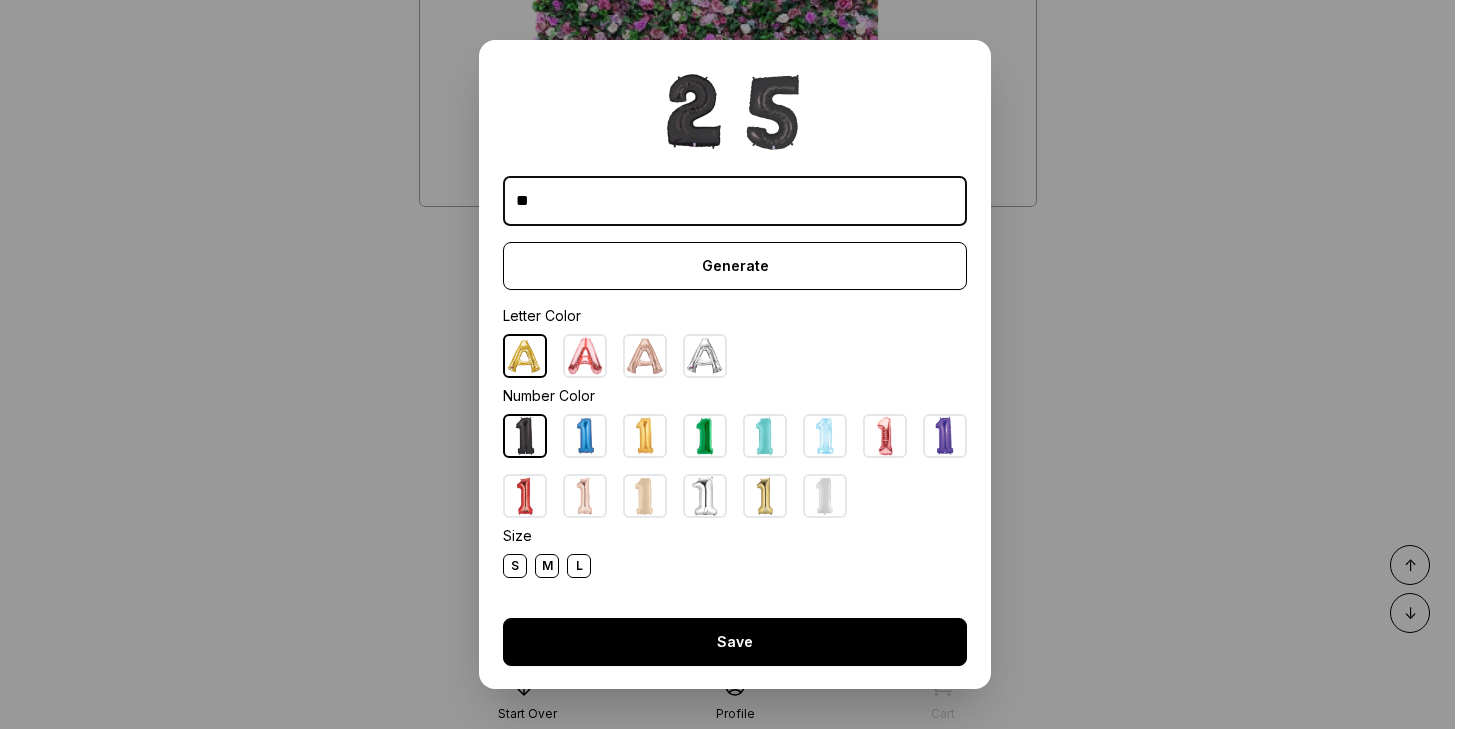 click on "Save" at bounding box center [735, 642] 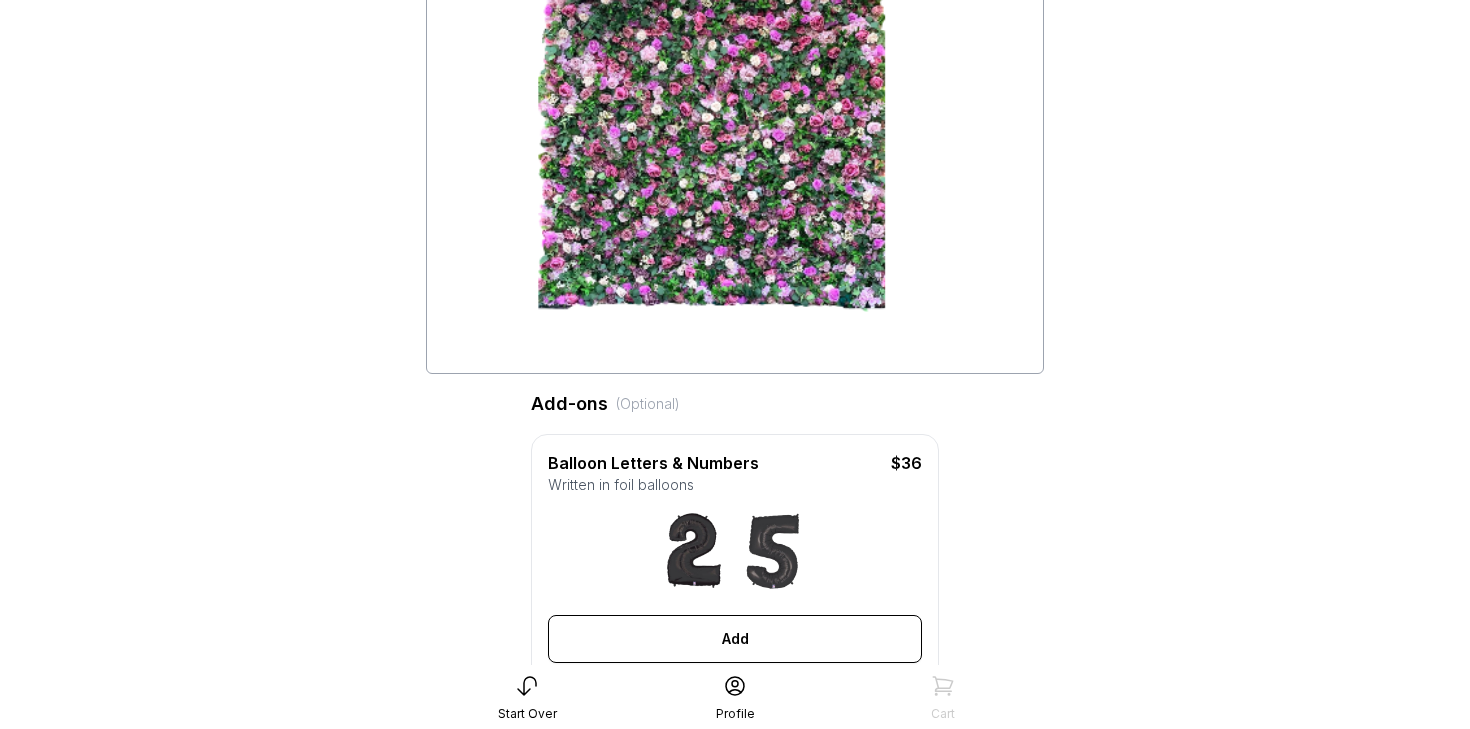 scroll, scrollTop: 0, scrollLeft: 0, axis: both 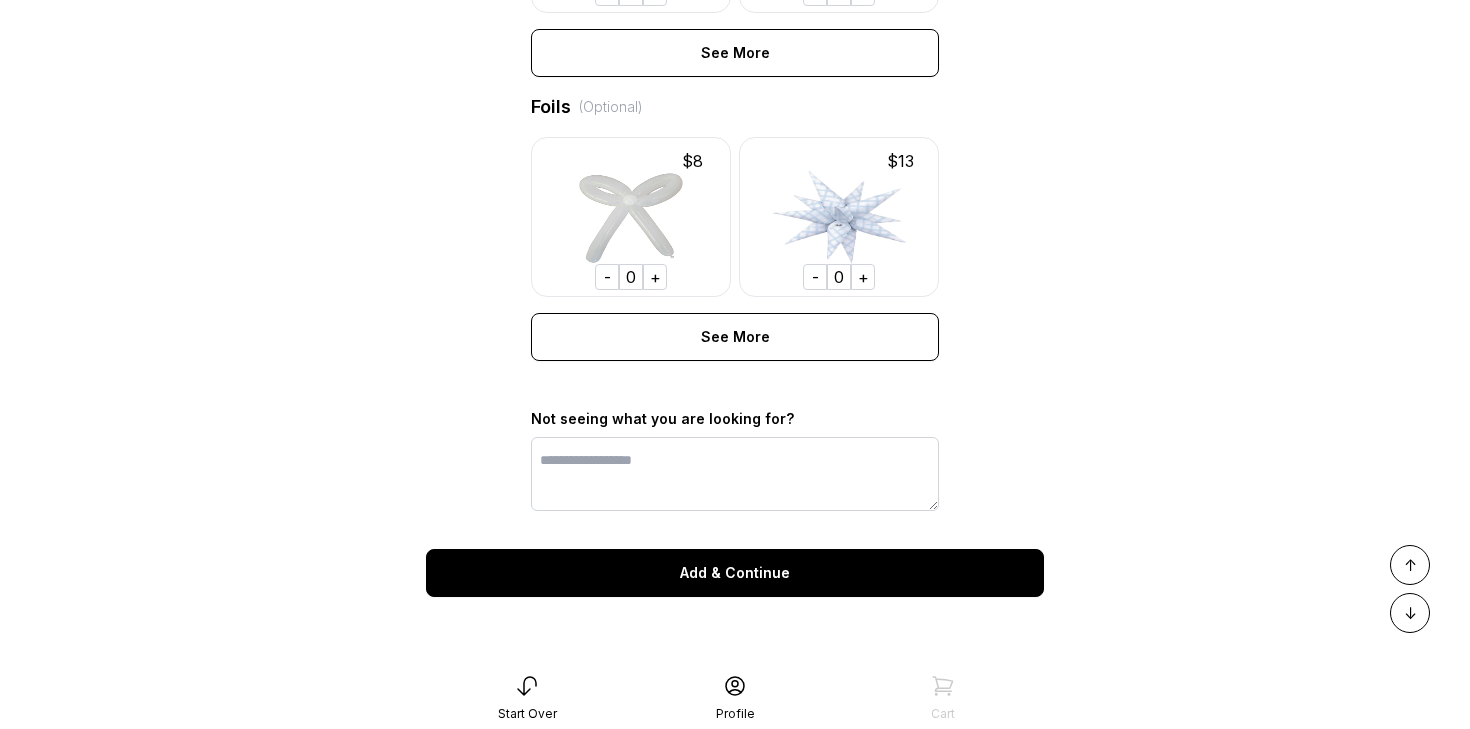 drag, startPoint x: 573, startPoint y: 233, endPoint x: 622, endPoint y: 215, distance: 52.201534 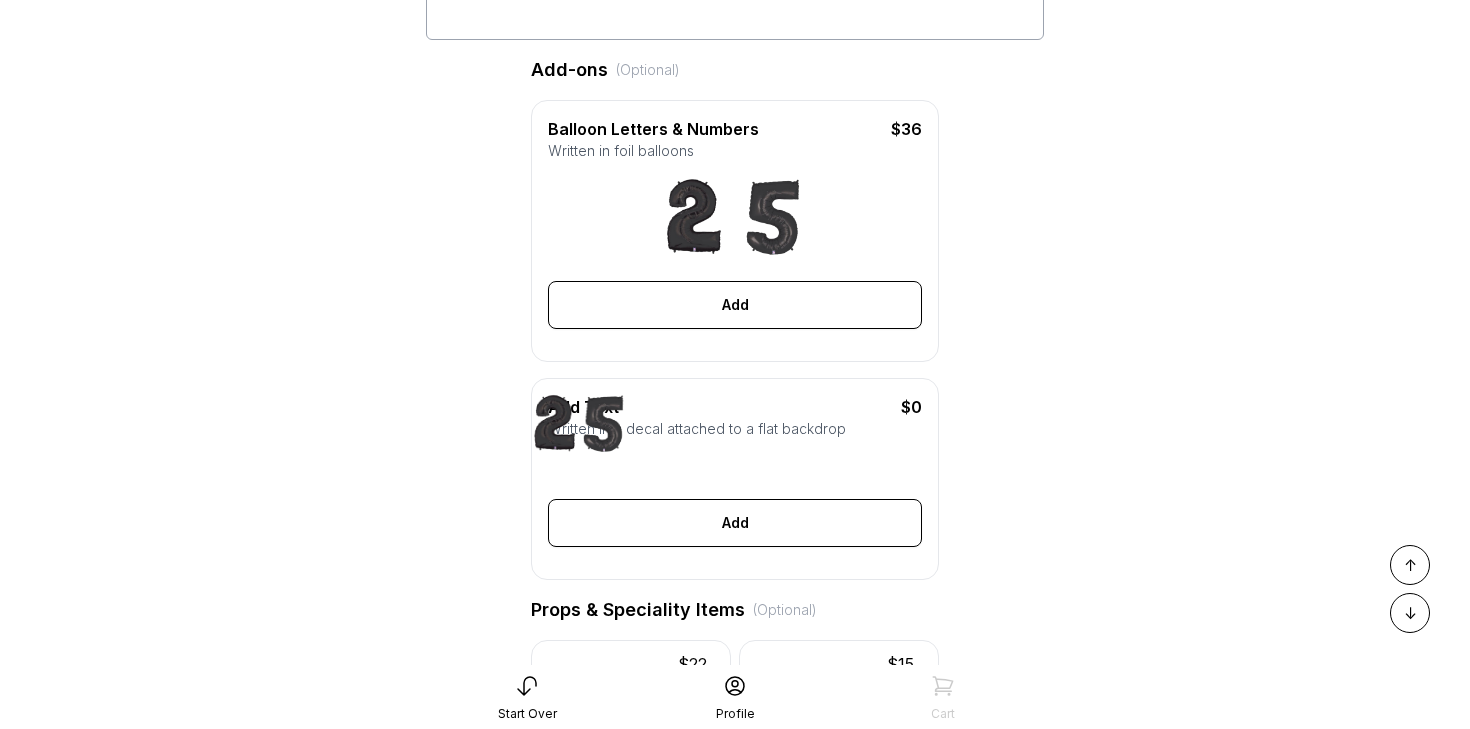 scroll, scrollTop: 700, scrollLeft: 0, axis: vertical 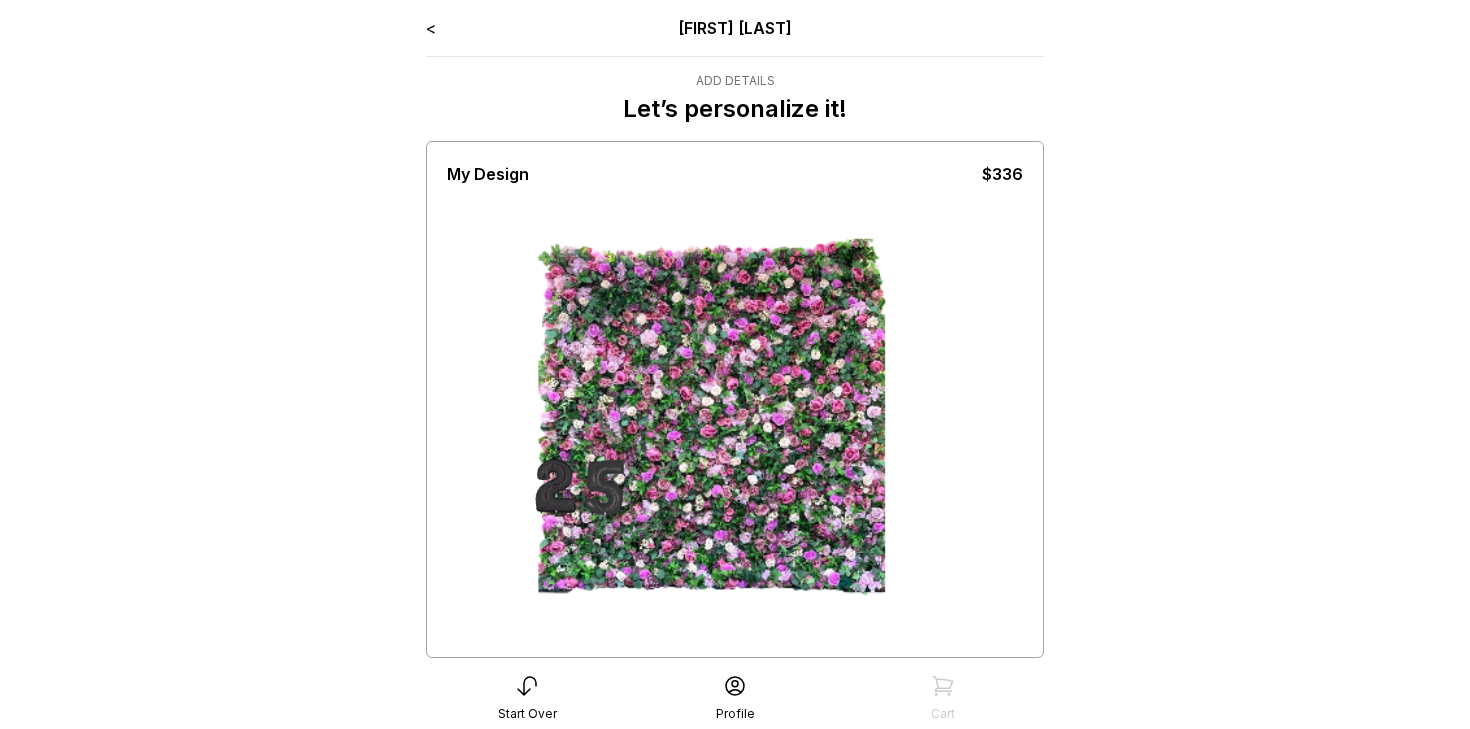 drag, startPoint x: 591, startPoint y: 351, endPoint x: 593, endPoint y: -57, distance: 408.0049 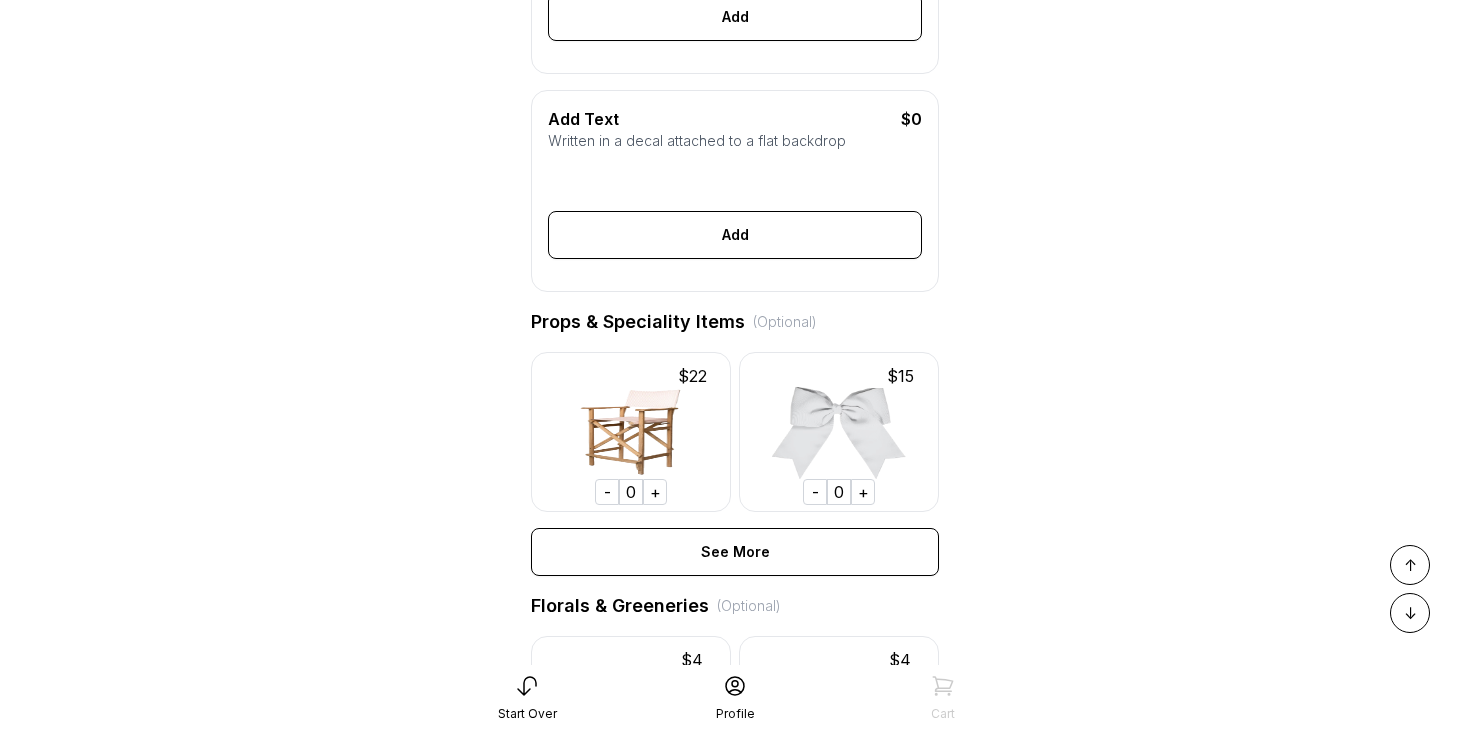 scroll, scrollTop: 917, scrollLeft: 0, axis: vertical 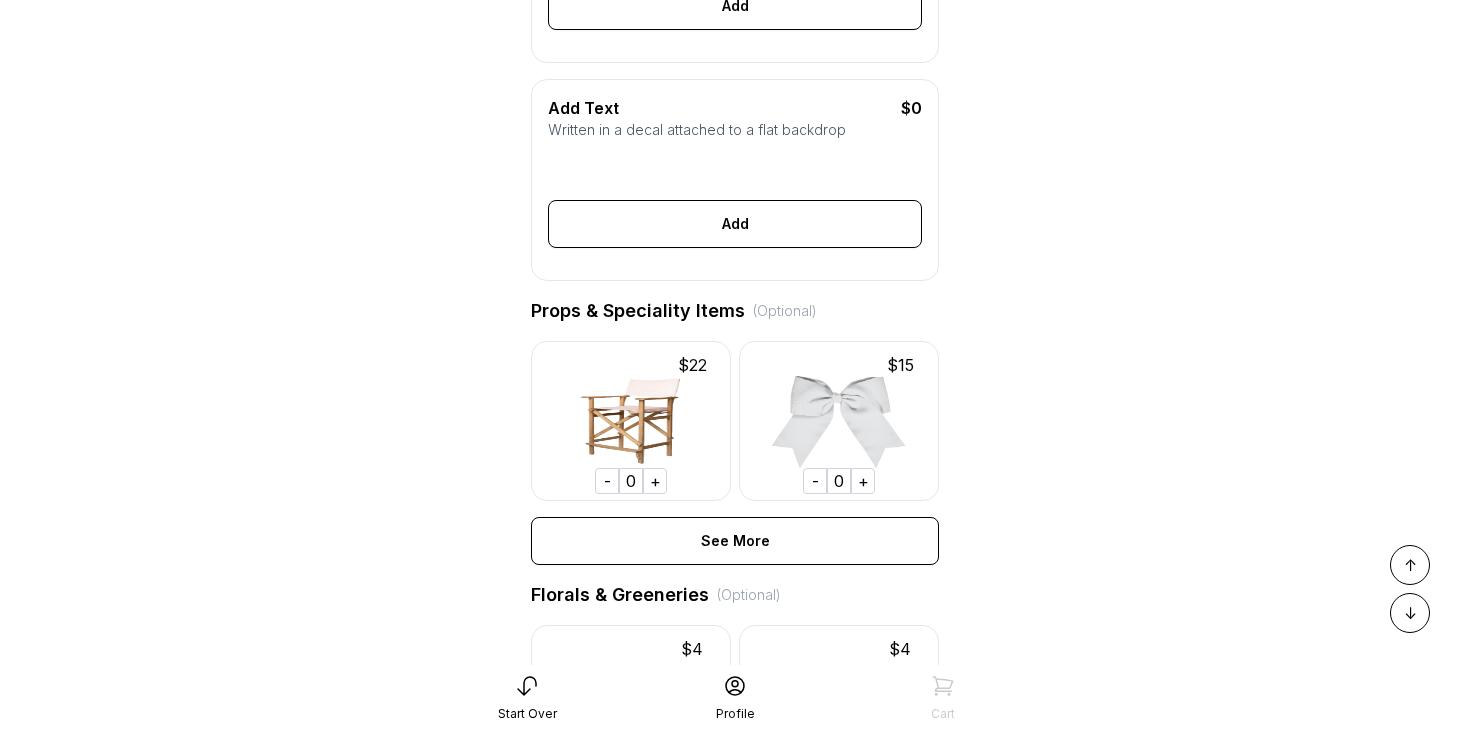 click on "+" at bounding box center [863, 481] 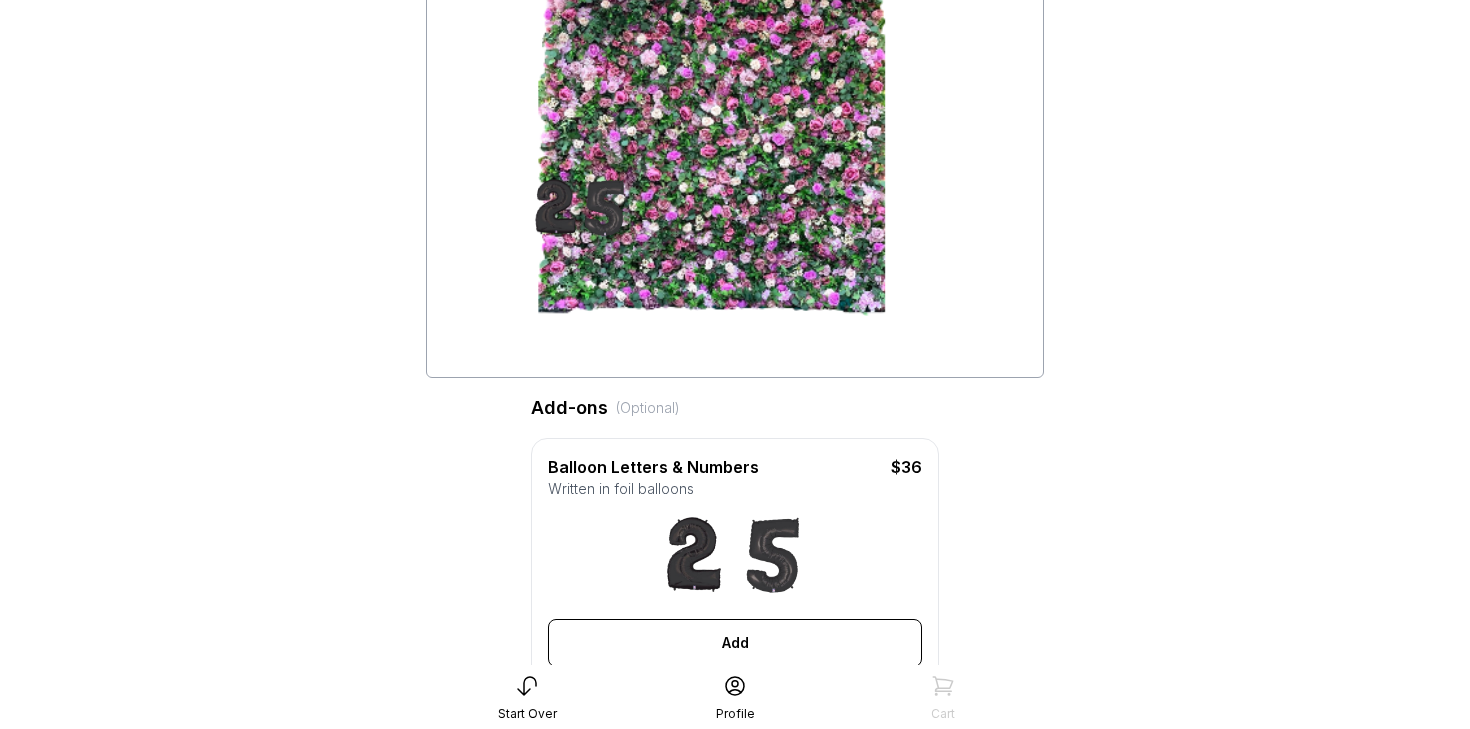 scroll, scrollTop: 0, scrollLeft: 0, axis: both 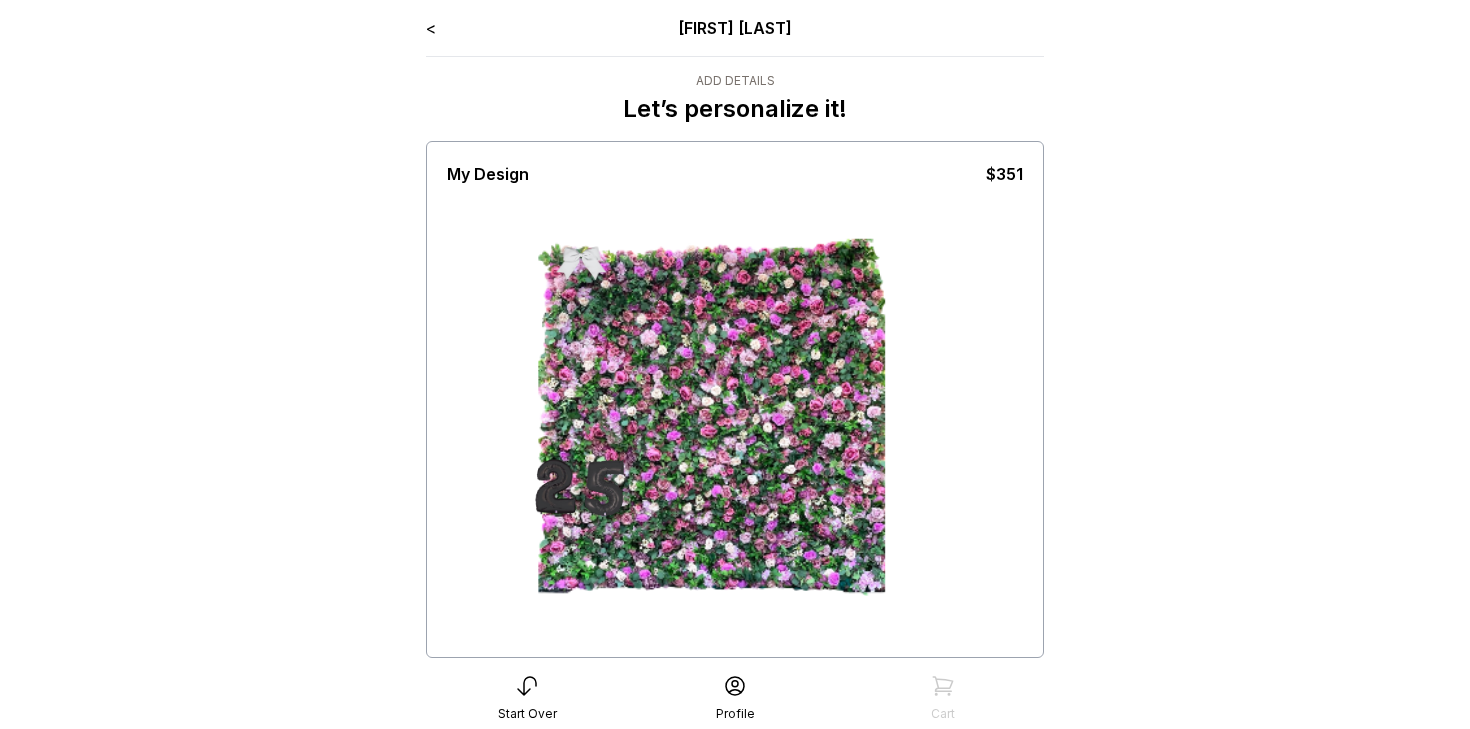 drag, startPoint x: 544, startPoint y: 189, endPoint x: 635, endPoint y: 310, distance: 151.40013 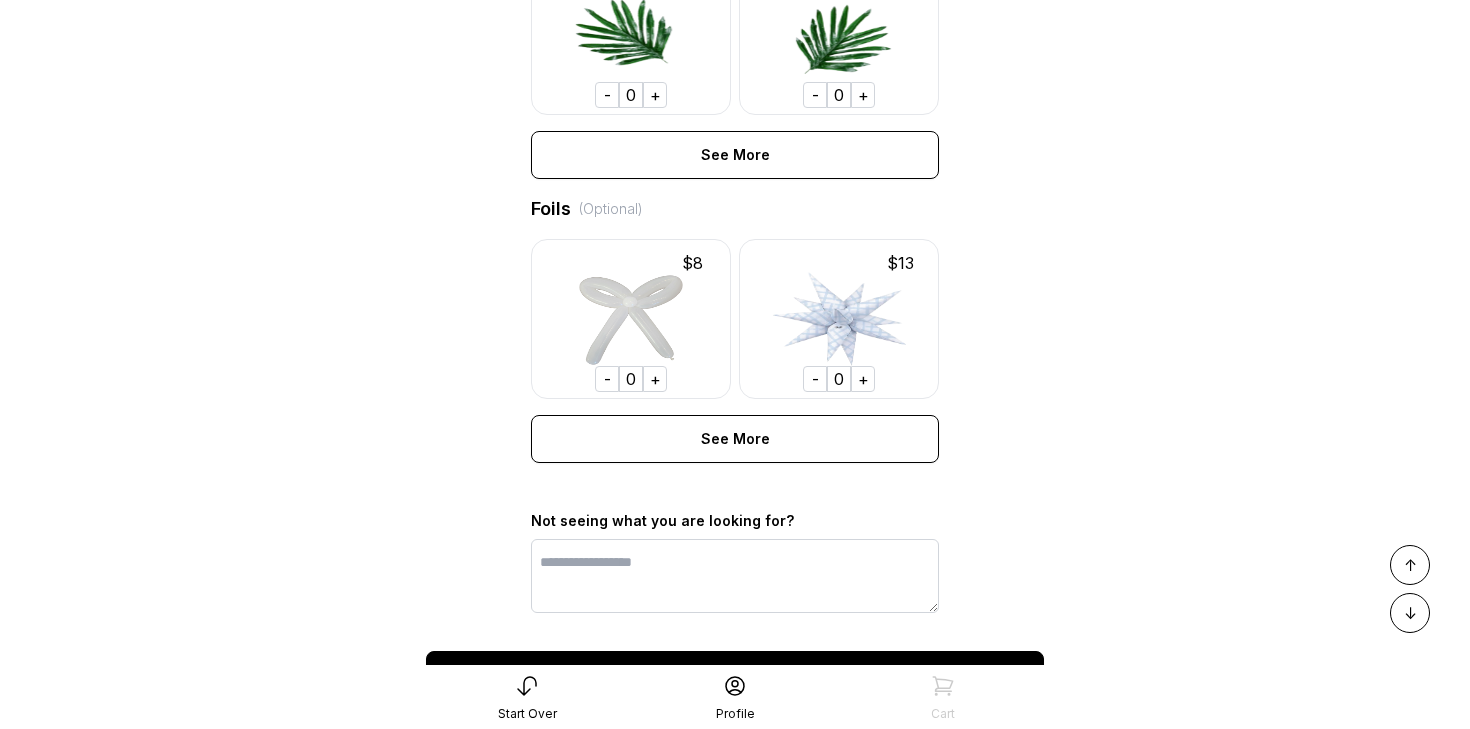 scroll, scrollTop: 1590, scrollLeft: 0, axis: vertical 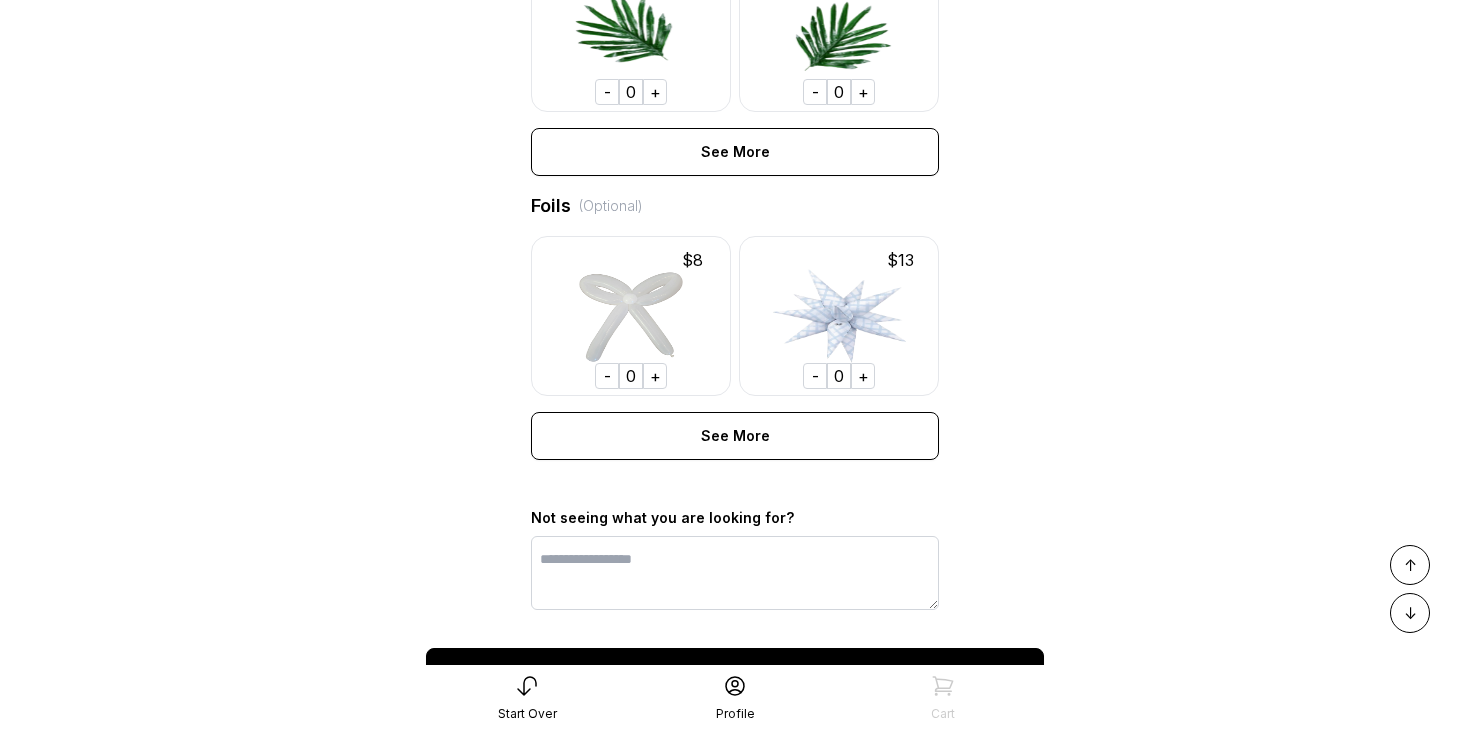 click on "+" at bounding box center [863, 376] 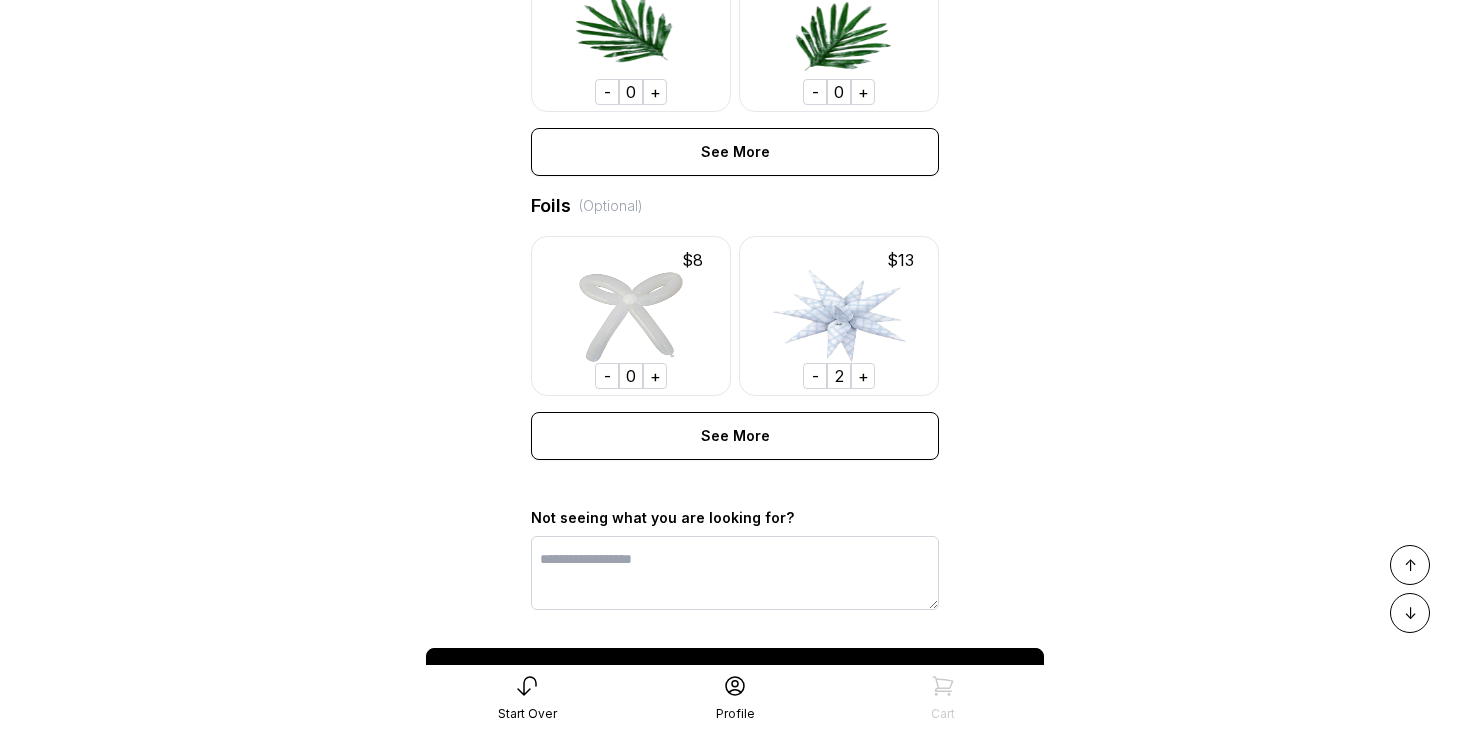 click on "+" at bounding box center [863, 376] 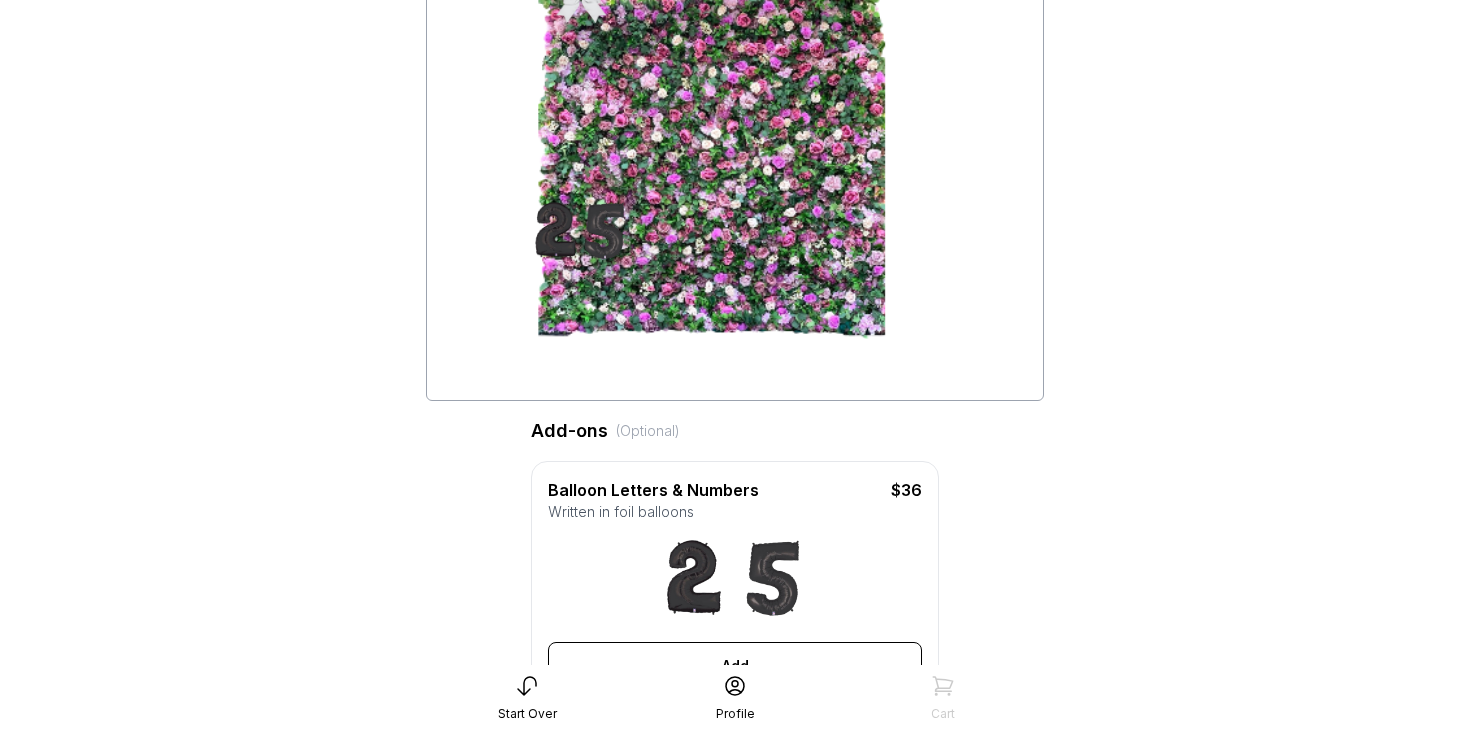 scroll, scrollTop: 74, scrollLeft: 0, axis: vertical 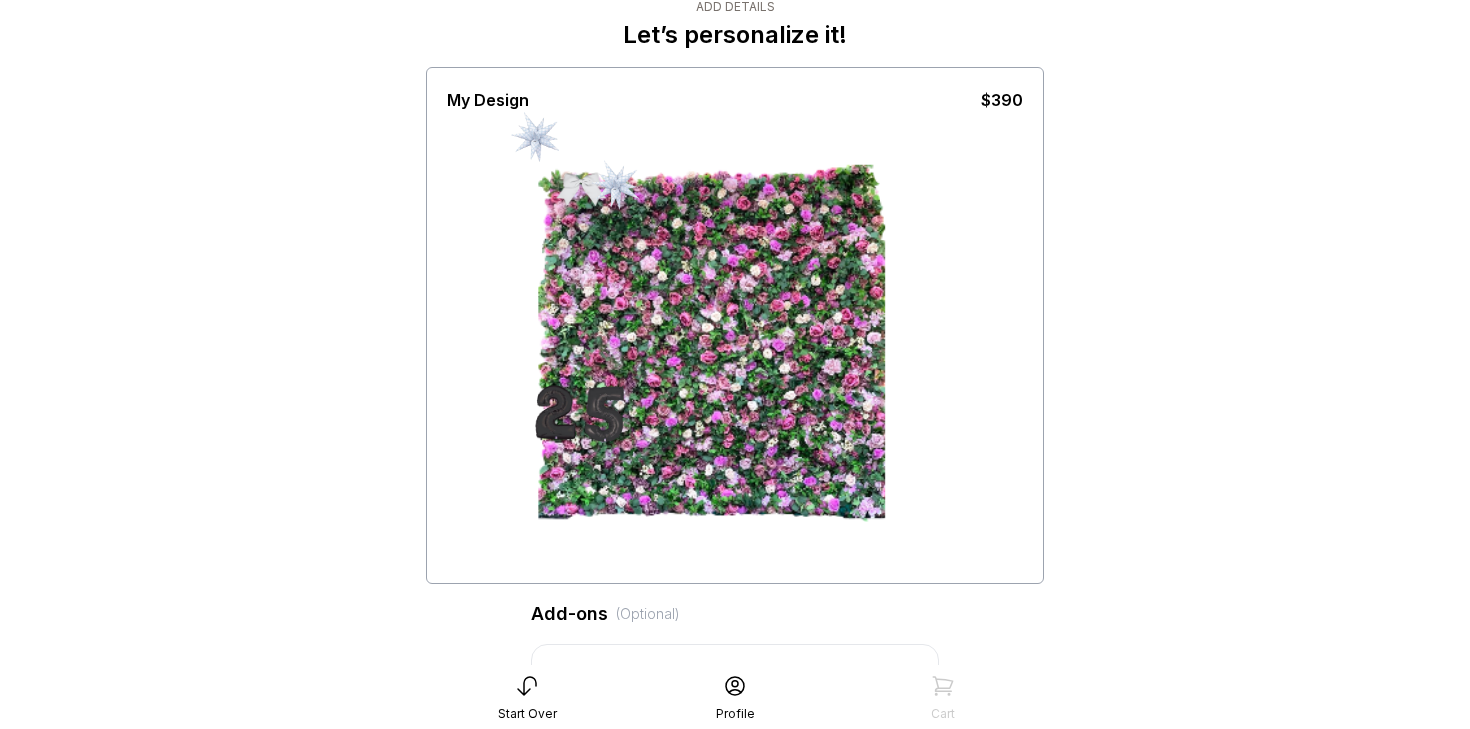 drag, startPoint x: 537, startPoint y: 124, endPoint x: 711, endPoint y: 228, distance: 202.71162 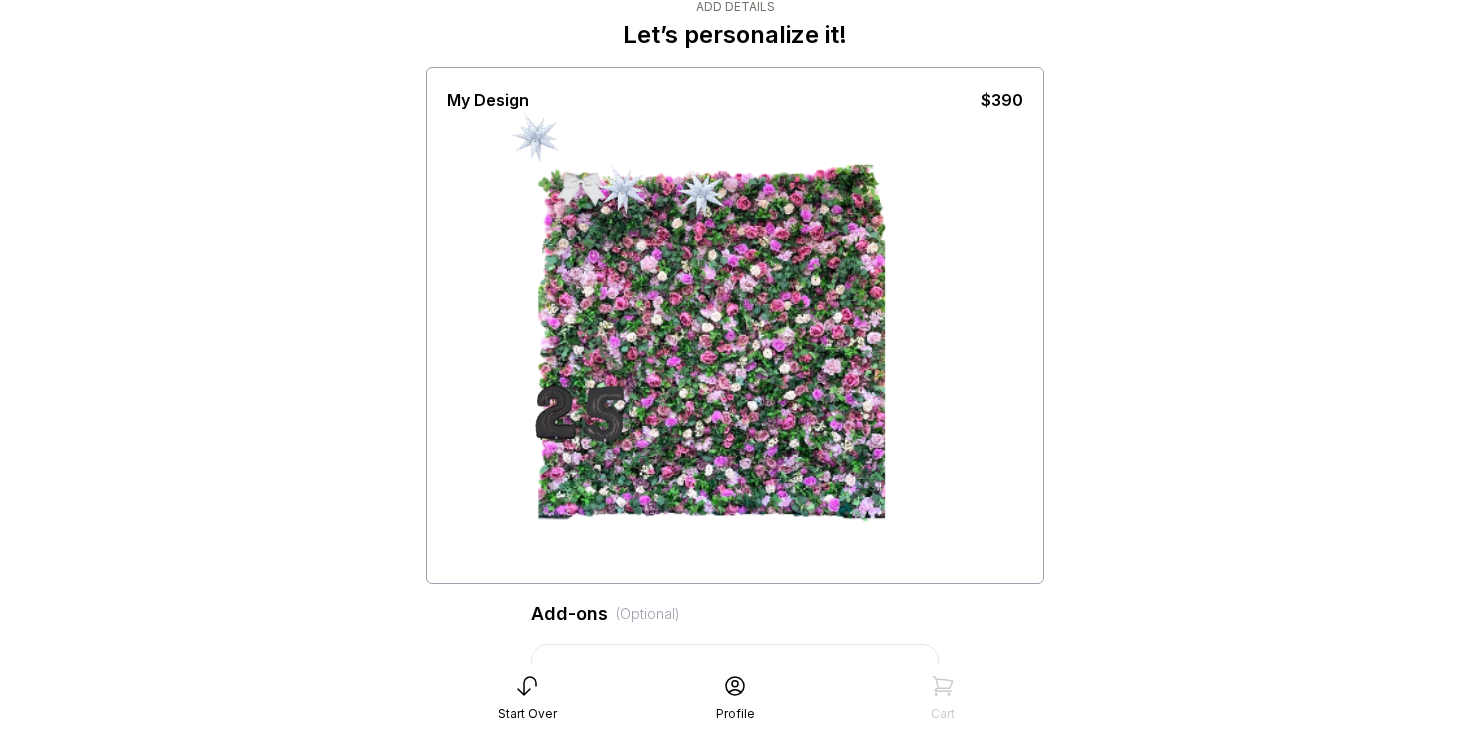 drag, startPoint x: 536, startPoint y: 136, endPoint x: 867, endPoint y: 250, distance: 350.08142 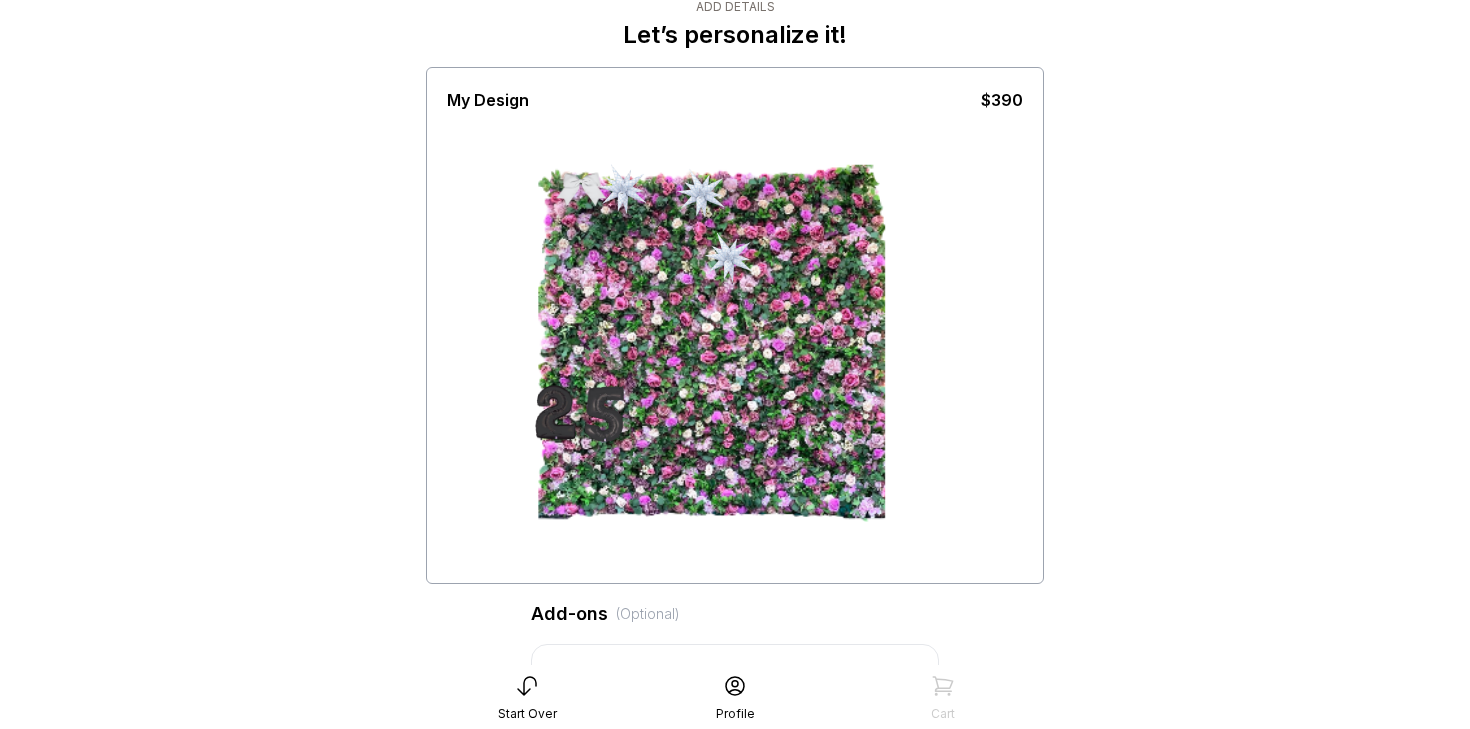 drag, startPoint x: 537, startPoint y: 139, endPoint x: 945, endPoint y: 363, distance: 465.446 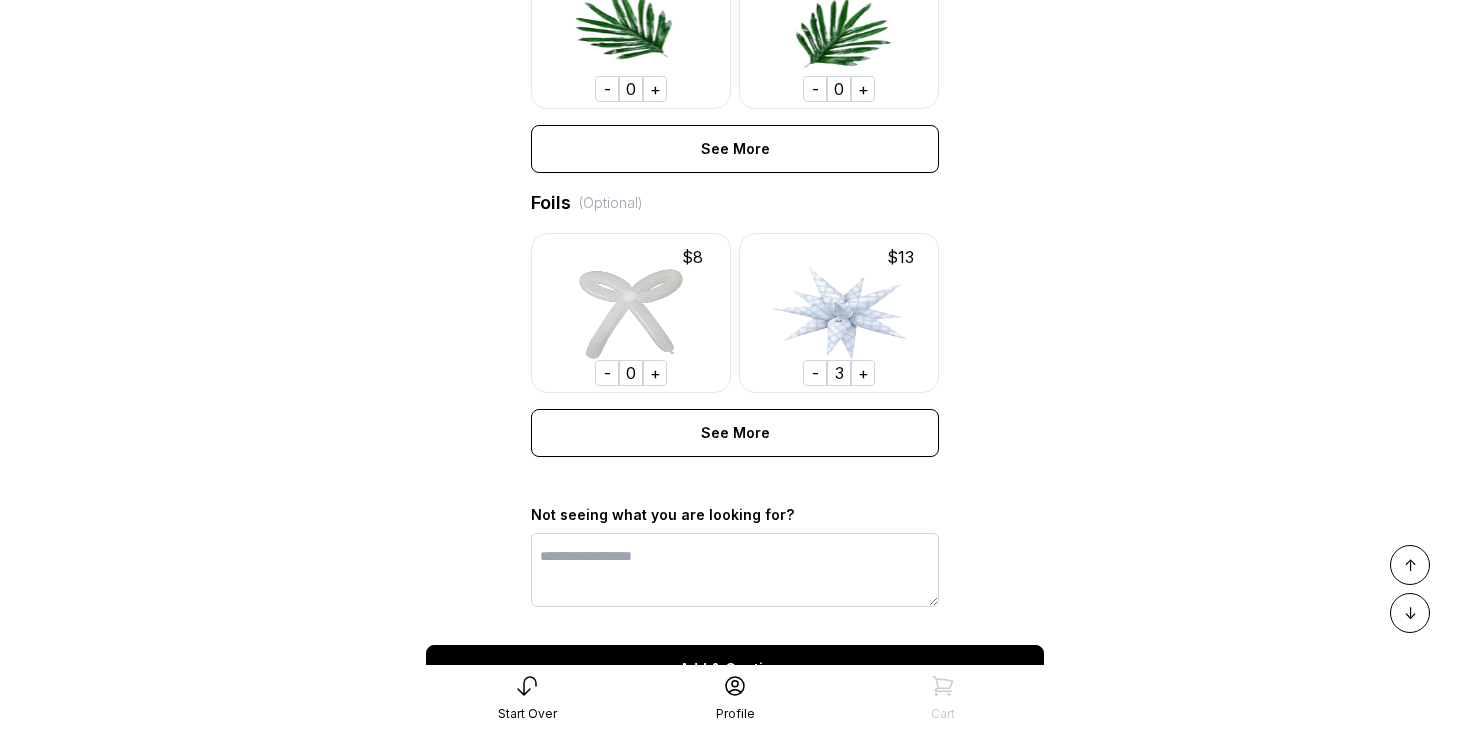 scroll, scrollTop: 1689, scrollLeft: 0, axis: vertical 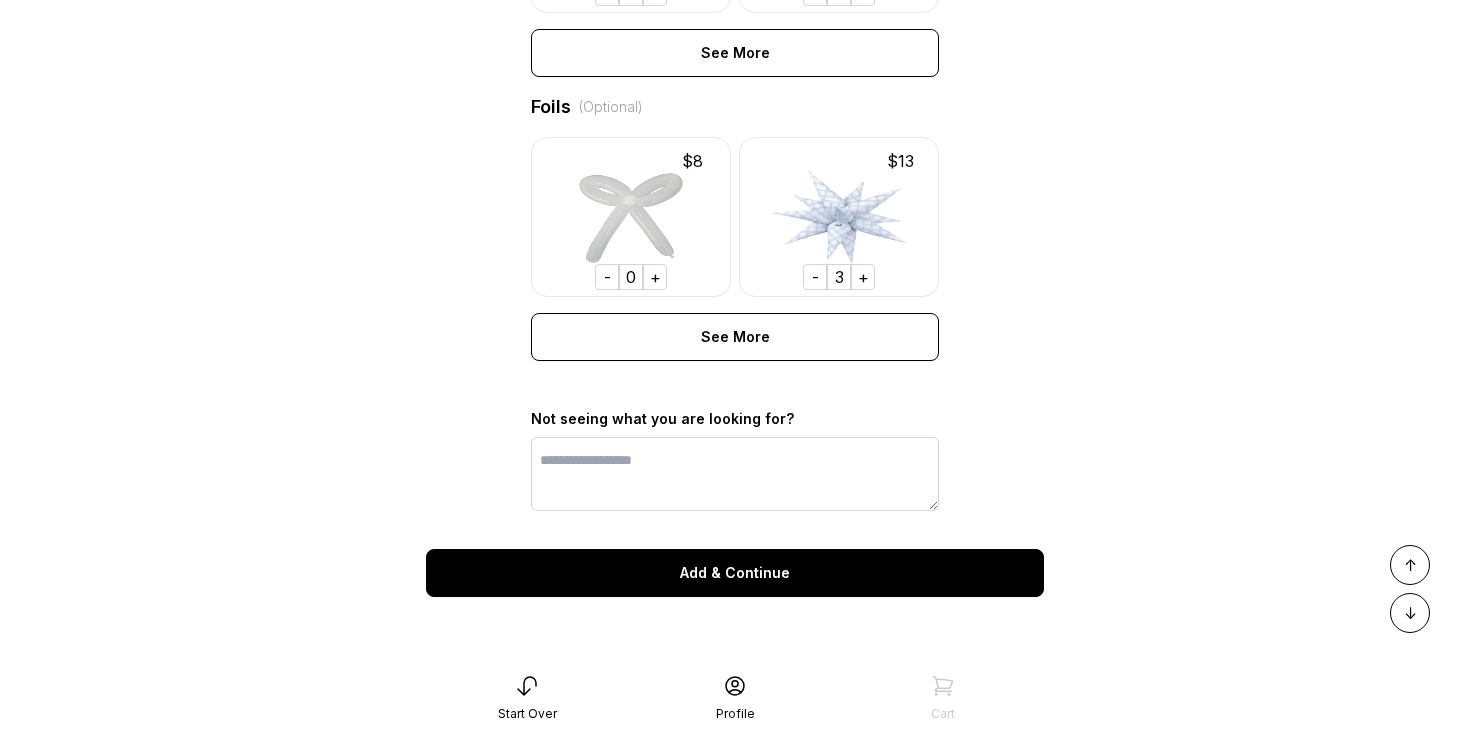 click on "Add & Continue" at bounding box center (735, 573) 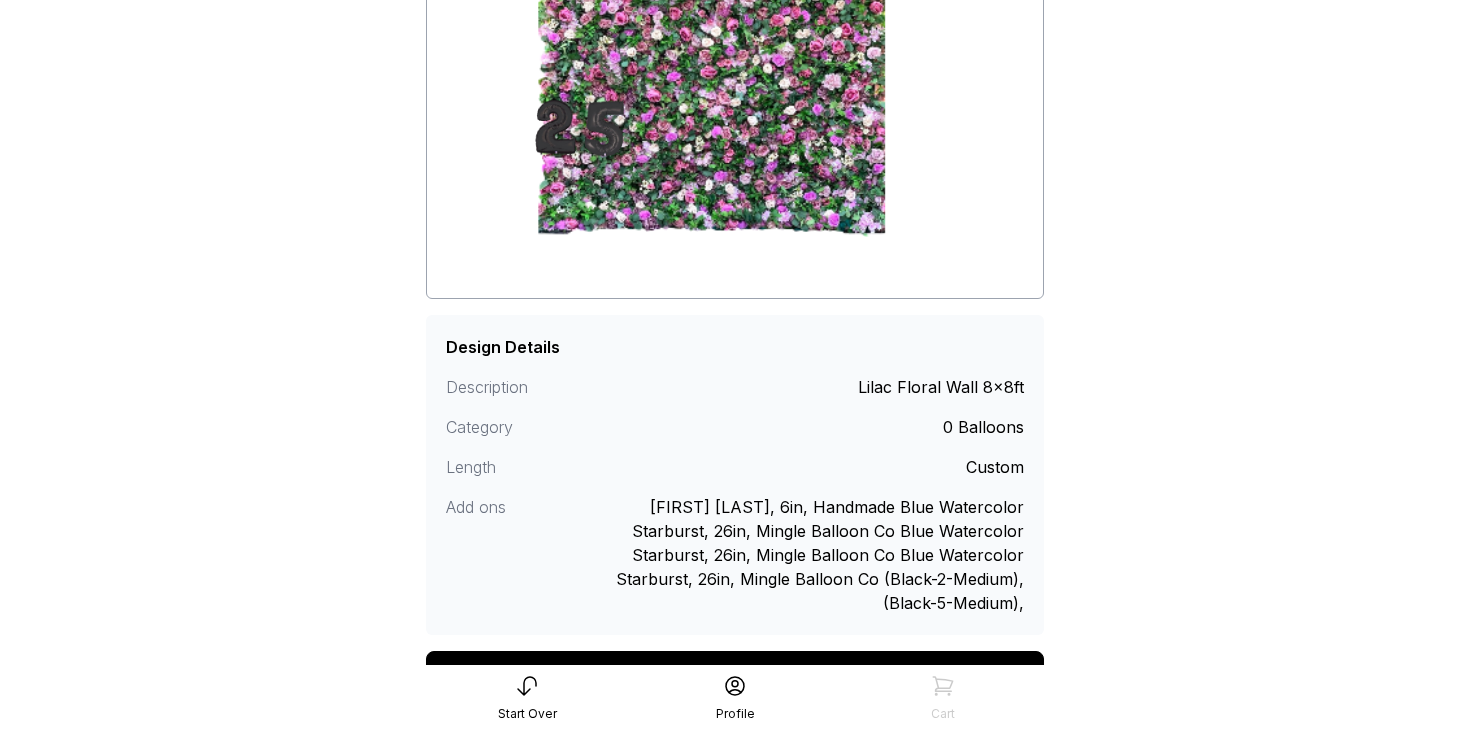 scroll, scrollTop: 443, scrollLeft: 0, axis: vertical 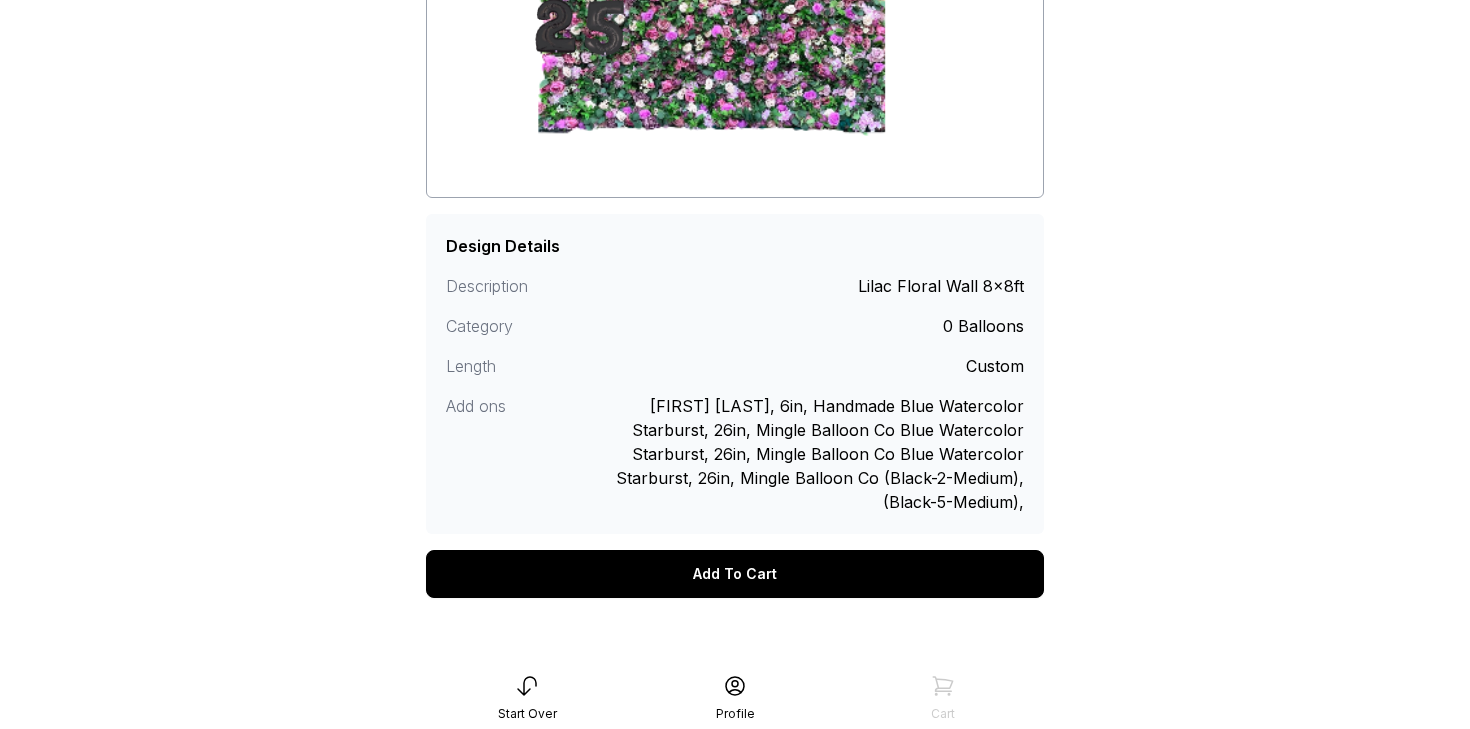click on "Add To Cart" at bounding box center [735, 574] 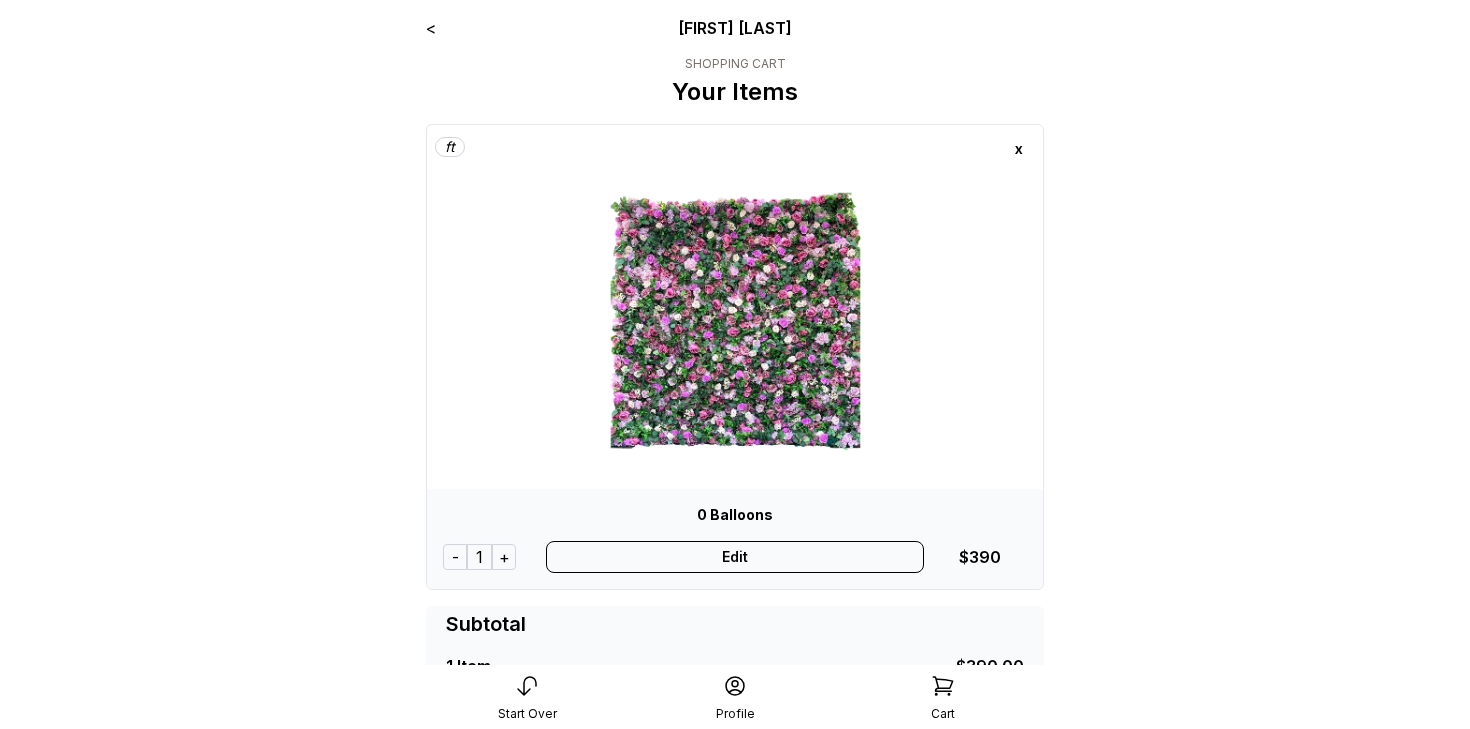 scroll, scrollTop: 0, scrollLeft: 0, axis: both 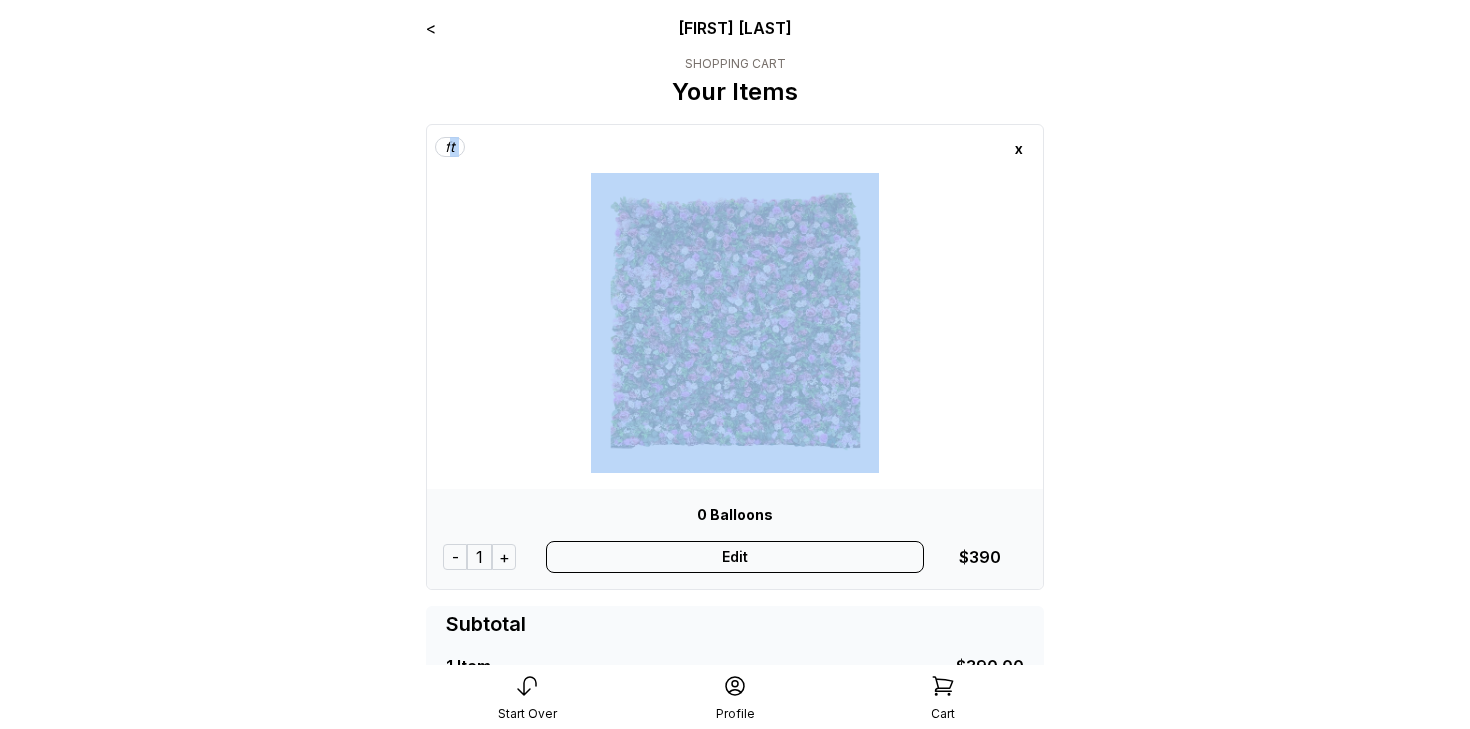 click on "ft x [PRICE] Balloons - 1 +  Edit  $390" at bounding box center [735, 357] 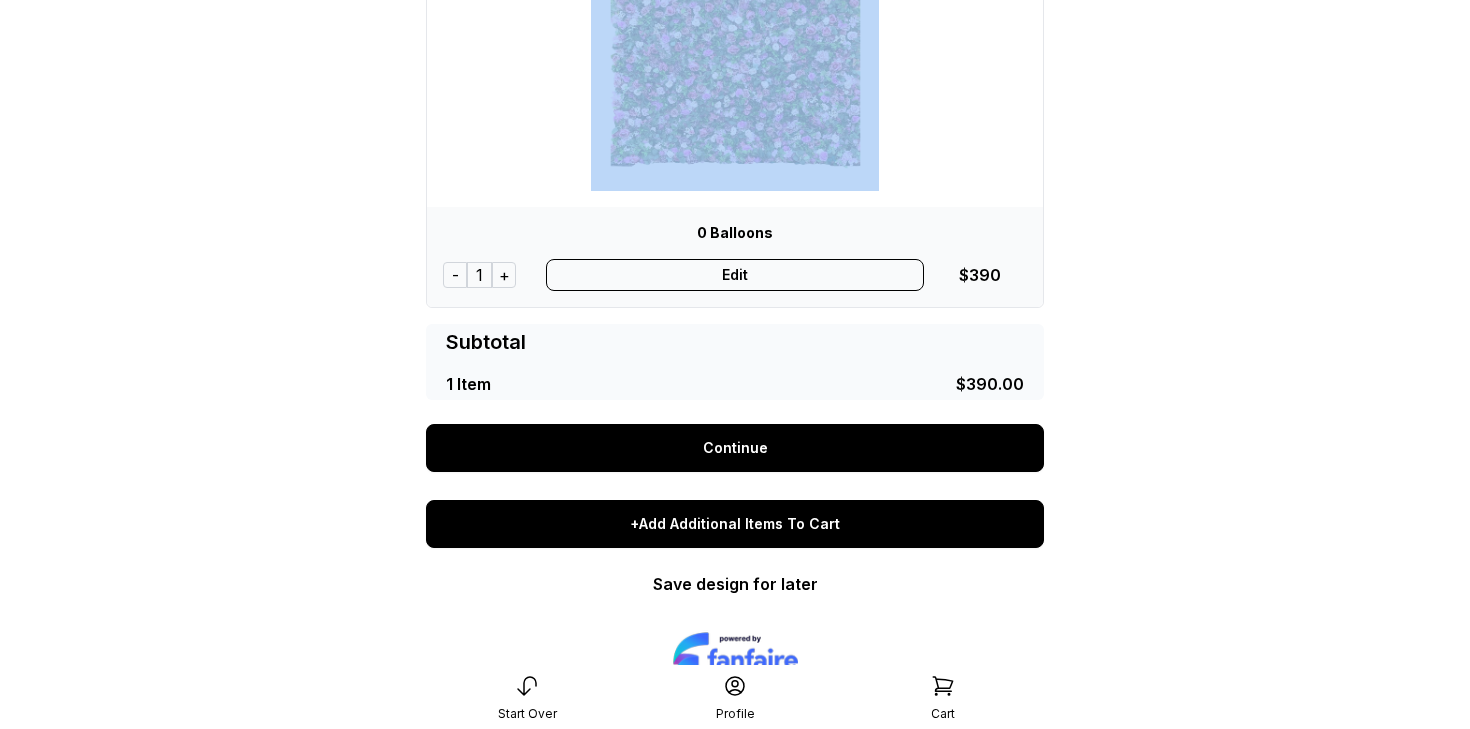 scroll, scrollTop: 284, scrollLeft: 0, axis: vertical 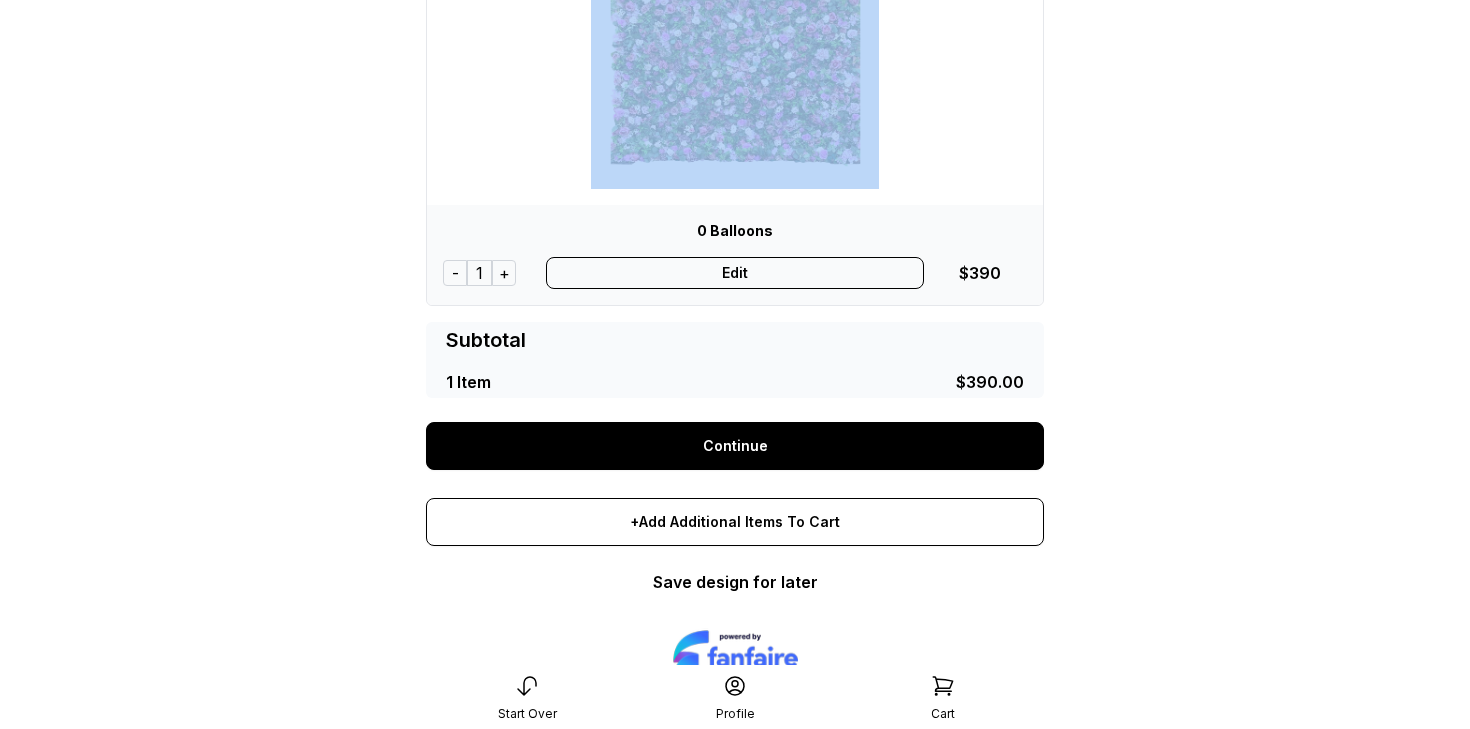 click on "Continue" at bounding box center [735, 446] 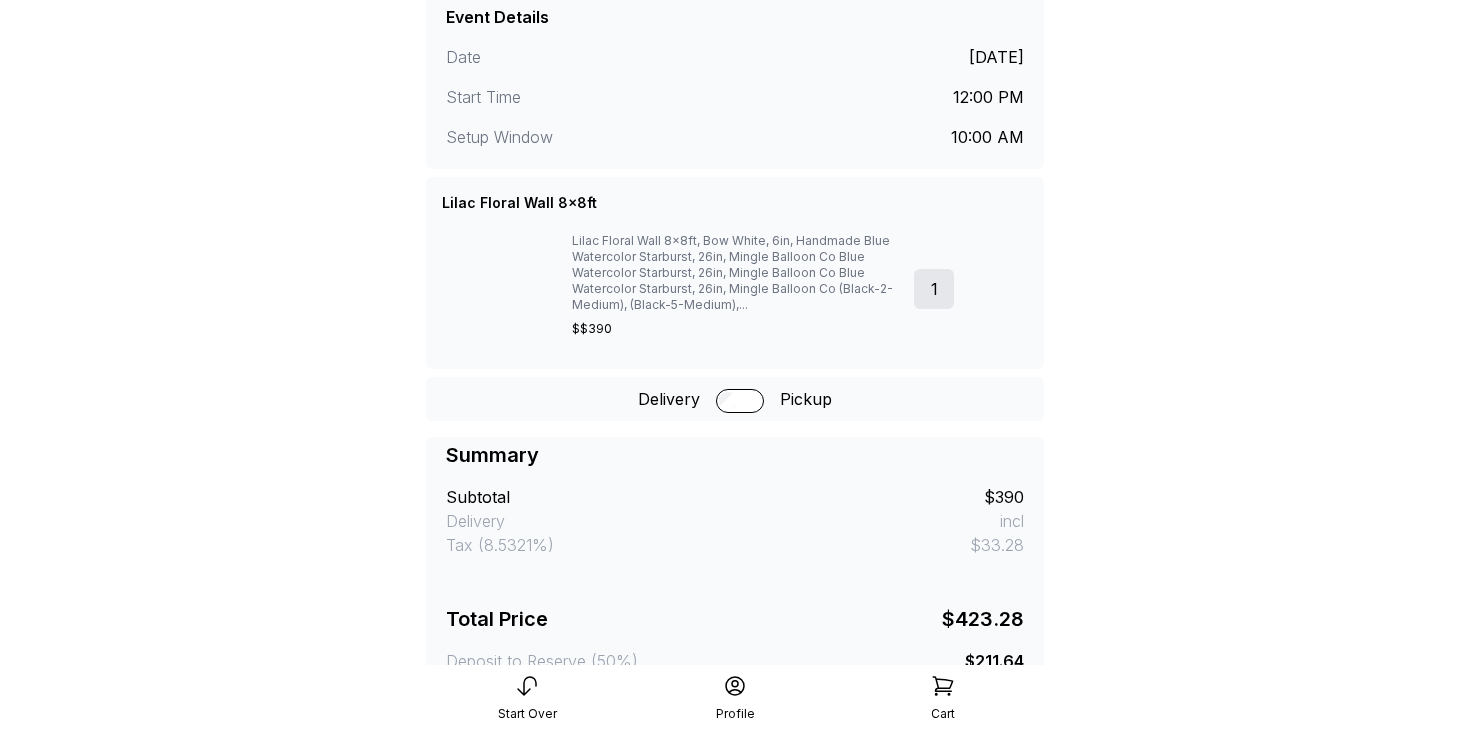 scroll, scrollTop: 425, scrollLeft: 0, axis: vertical 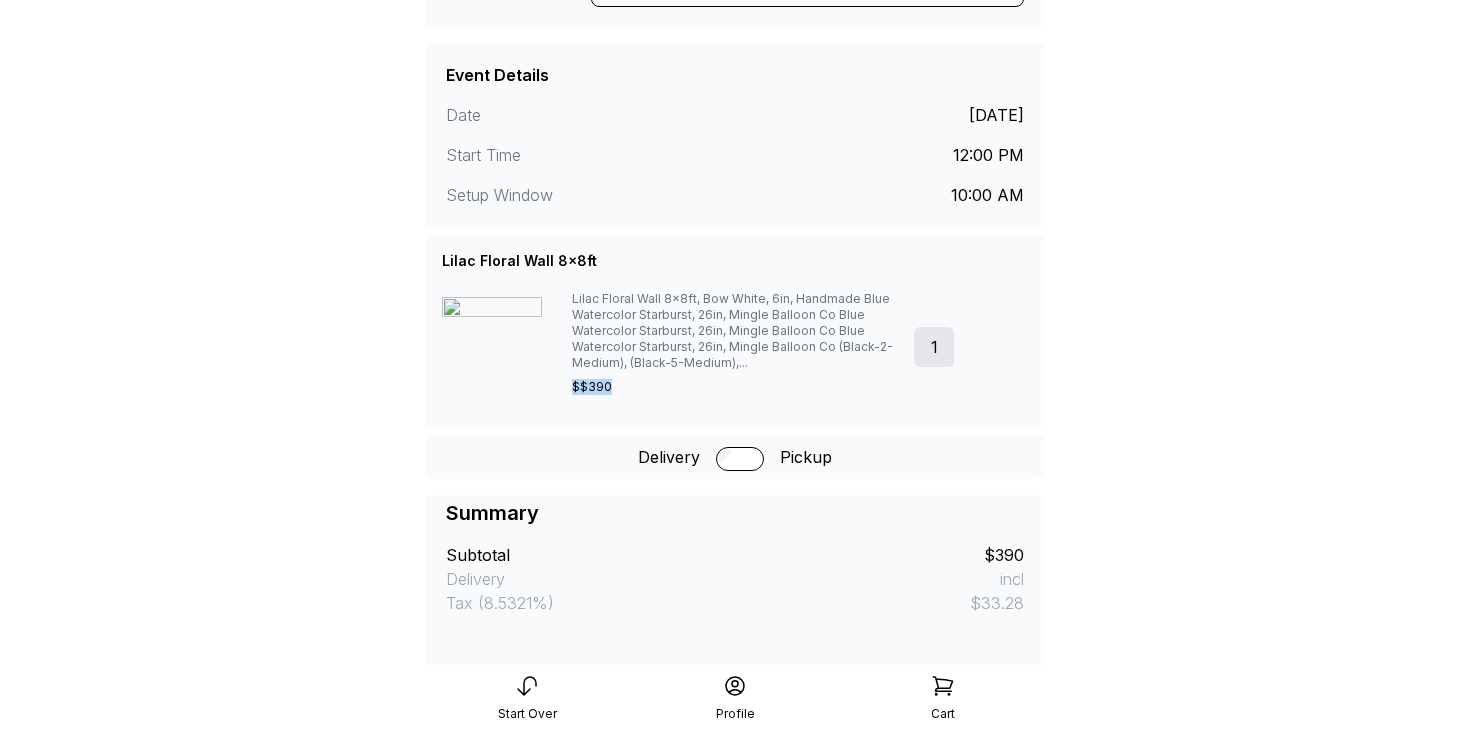 drag, startPoint x: 613, startPoint y: 388, endPoint x: 569, endPoint y: 382, distance: 44.407207 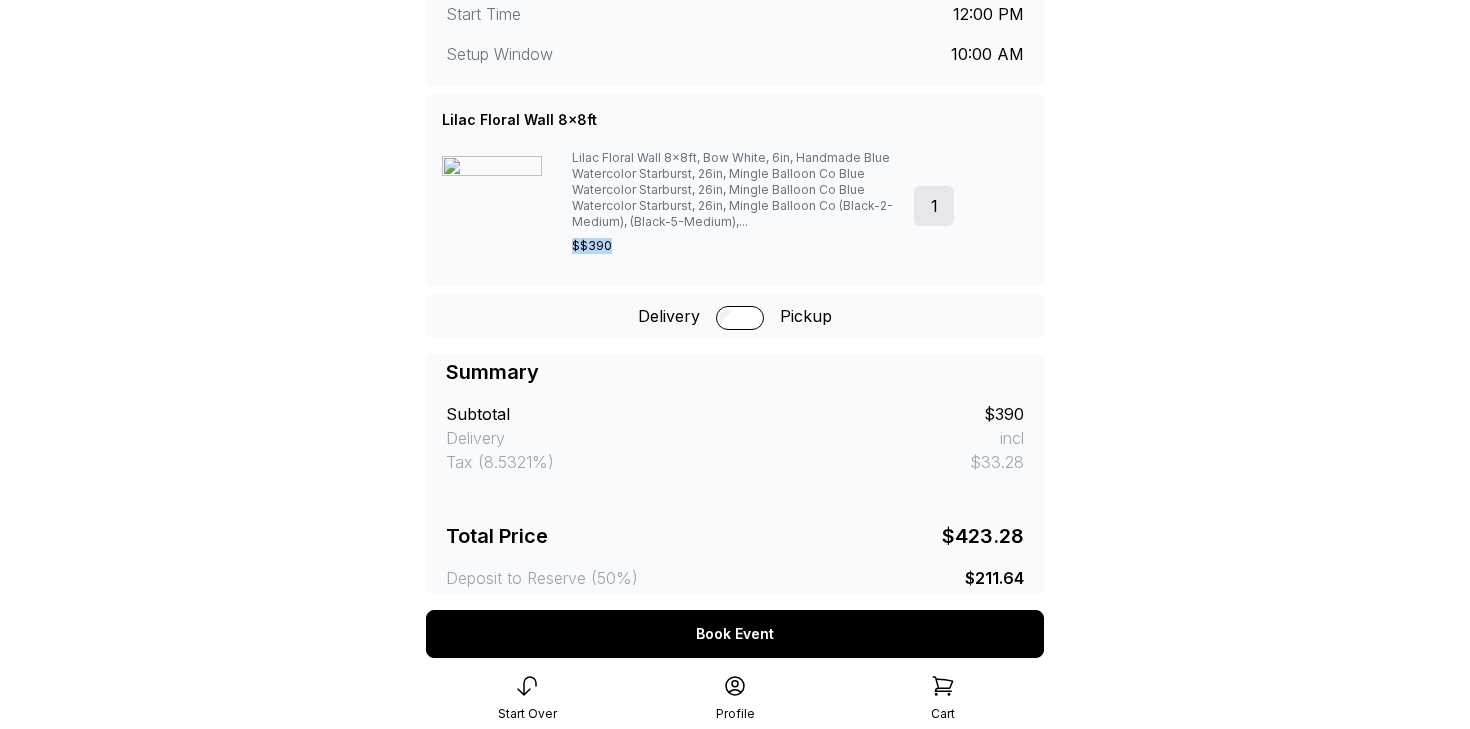 scroll, scrollTop: 683, scrollLeft: 0, axis: vertical 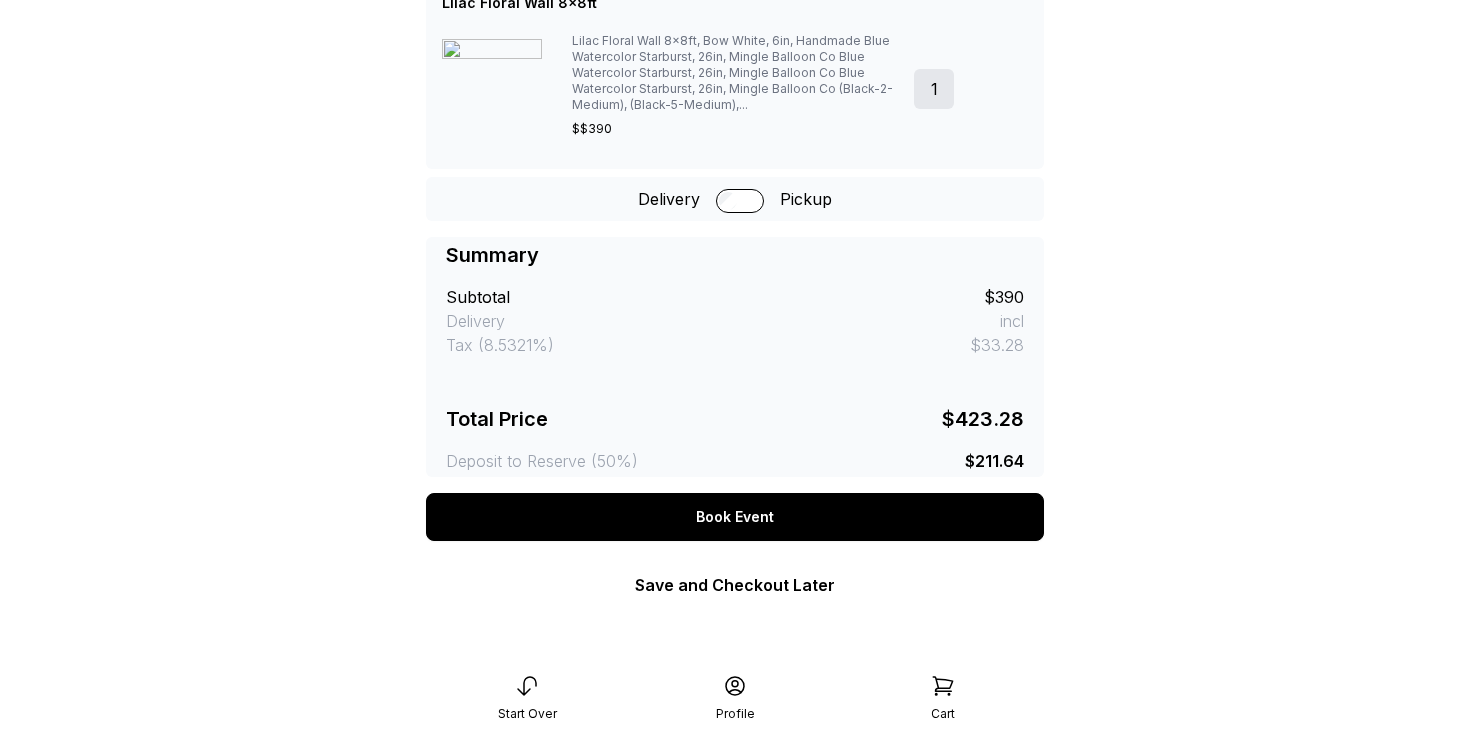 click 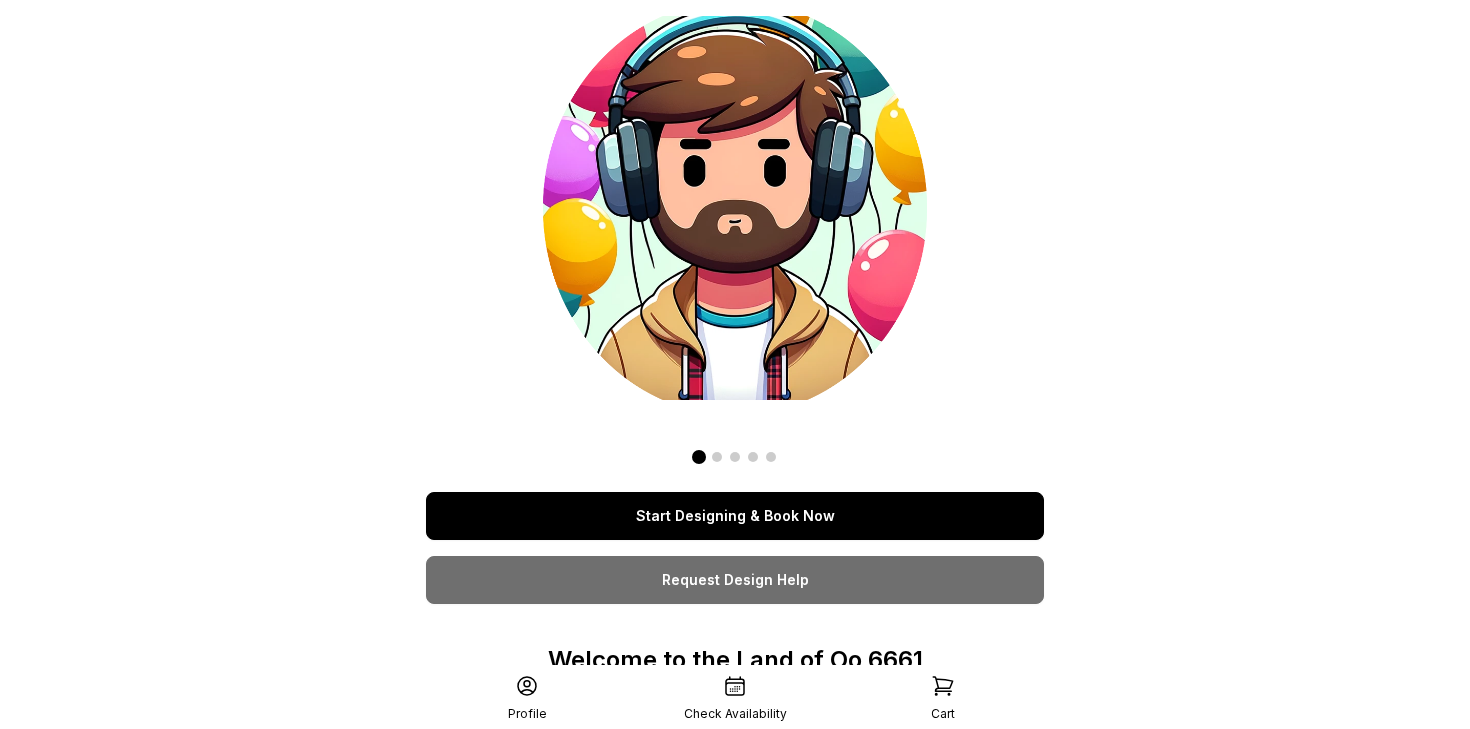 scroll, scrollTop: 0, scrollLeft: 0, axis: both 